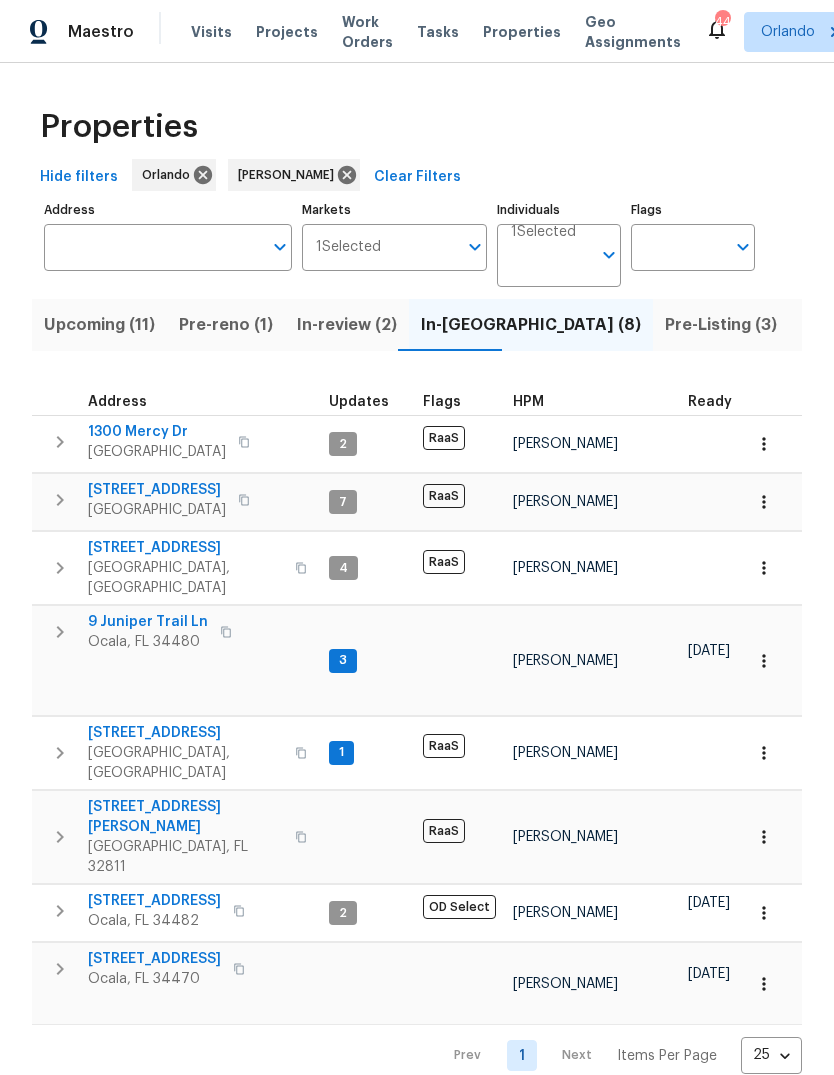 scroll, scrollTop: -10, scrollLeft: 0, axis: vertical 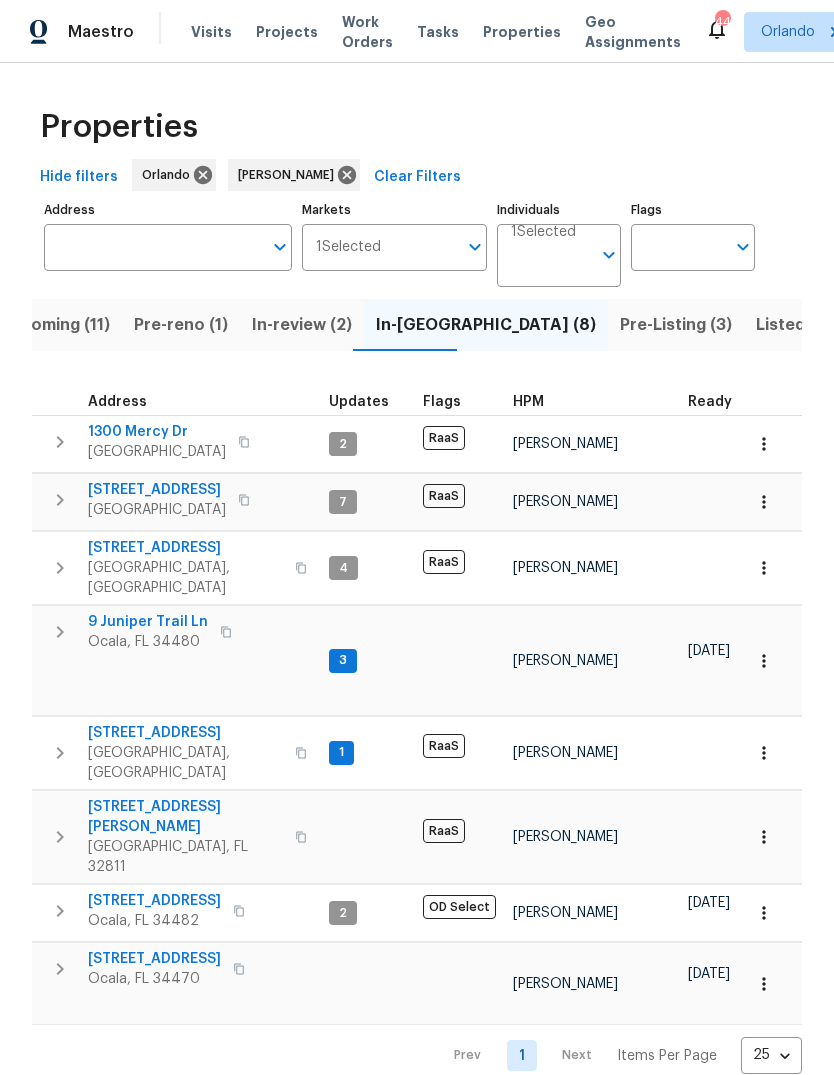 click on "Upcoming (11)" at bounding box center (54, 325) 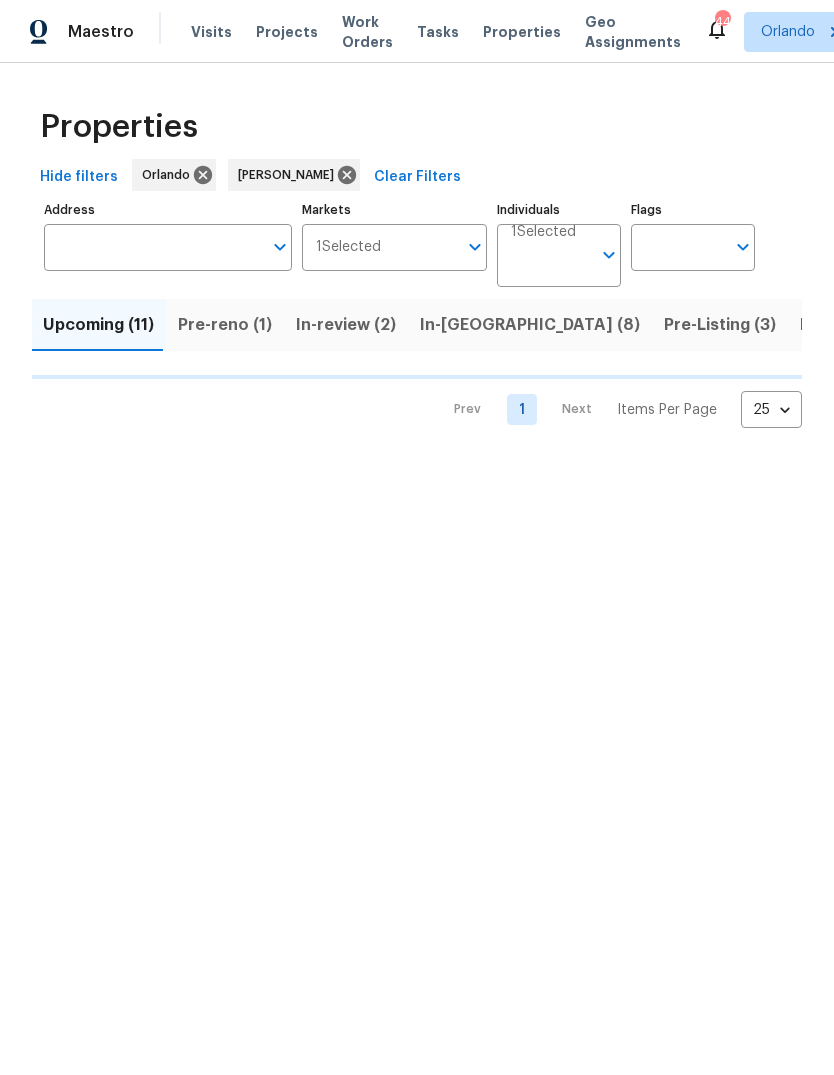 scroll, scrollTop: 0, scrollLeft: 0, axis: both 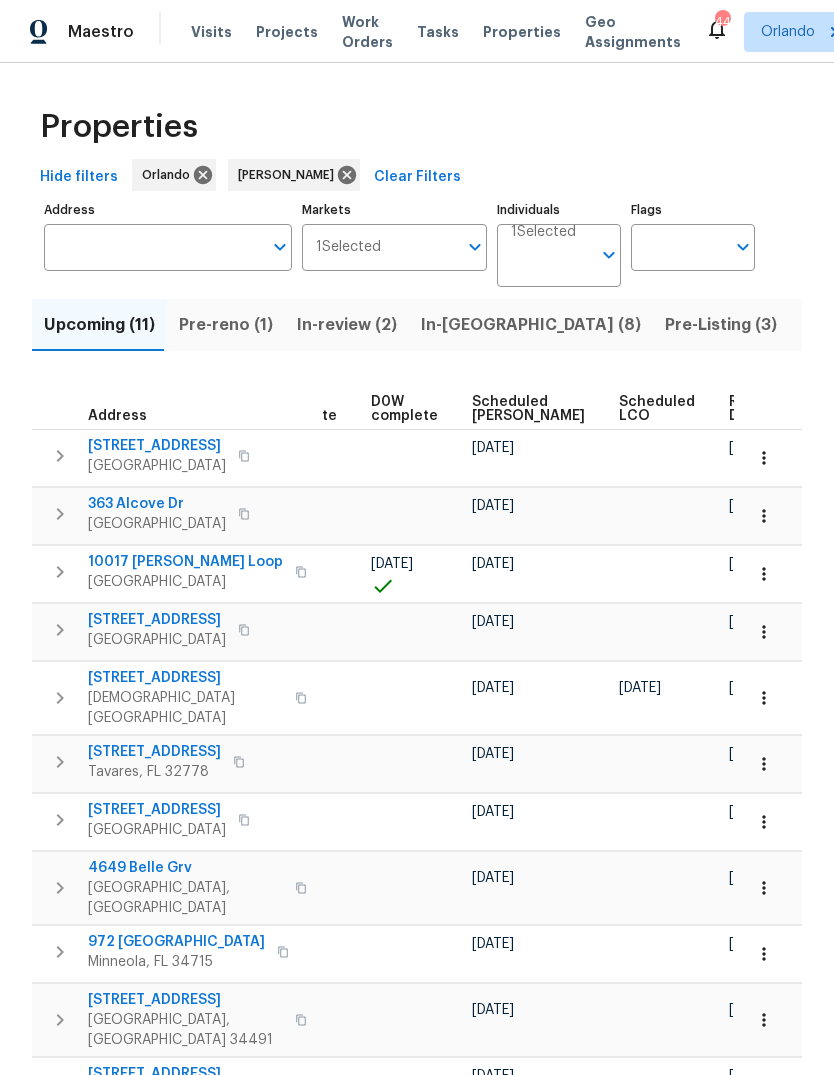click on "Ready Date" at bounding box center (751, 409) 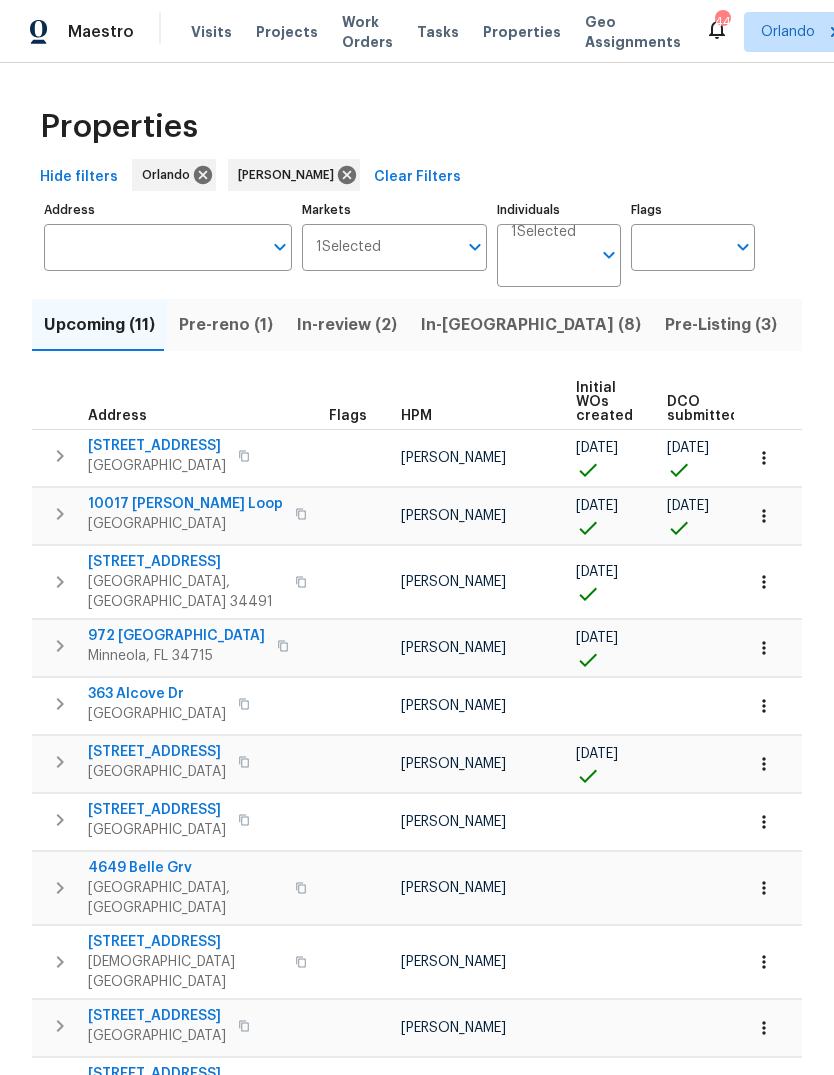 scroll, scrollTop: 0, scrollLeft: 0, axis: both 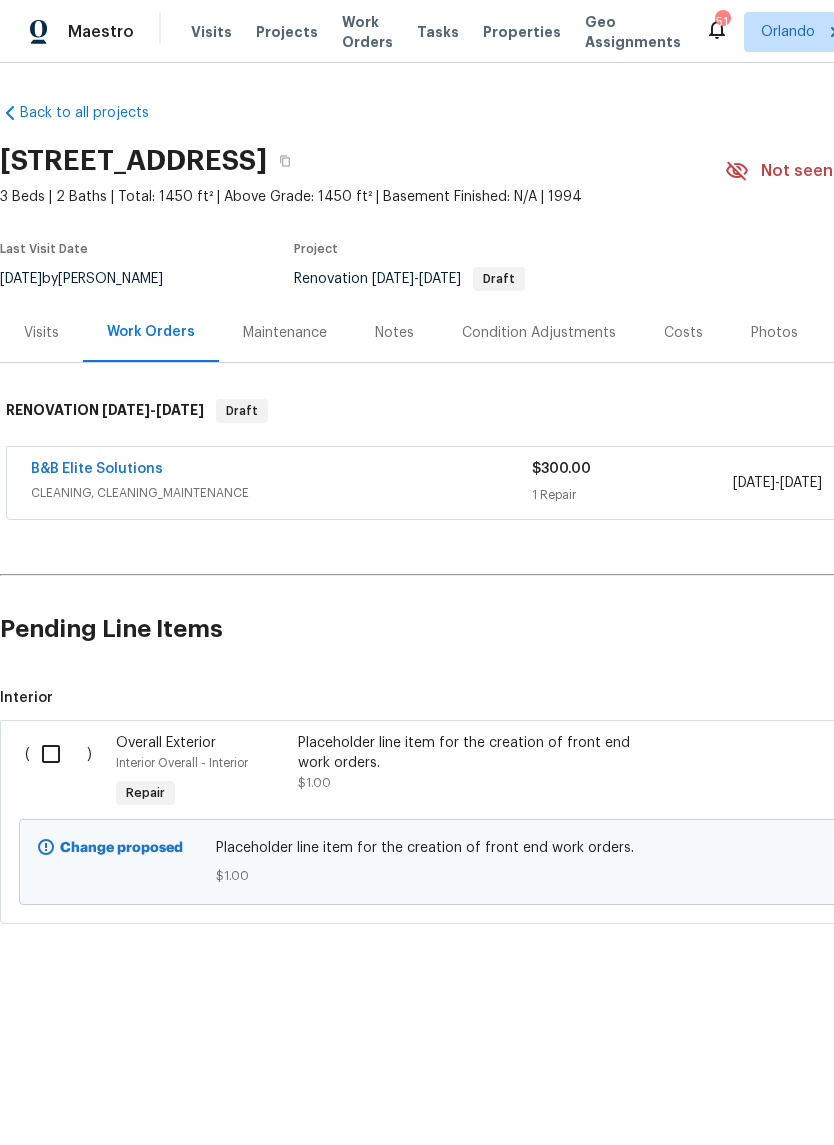 click on "Notes" at bounding box center [394, 333] 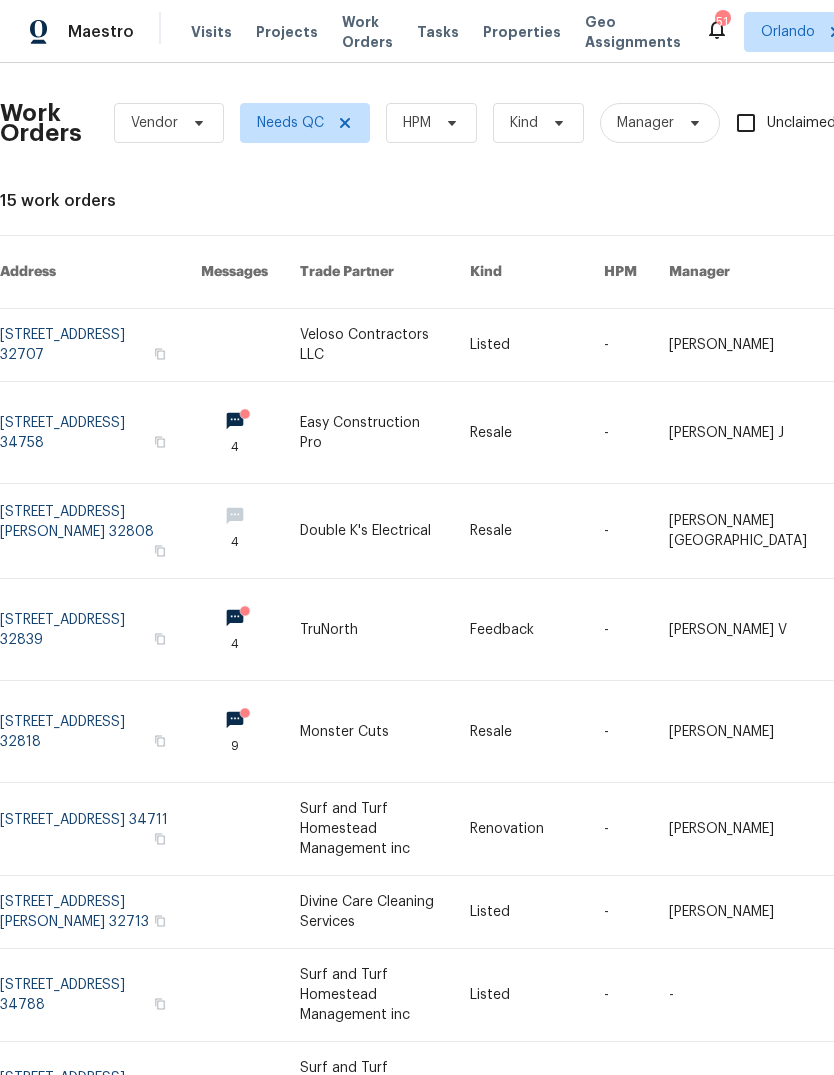 scroll, scrollTop: 0, scrollLeft: 0, axis: both 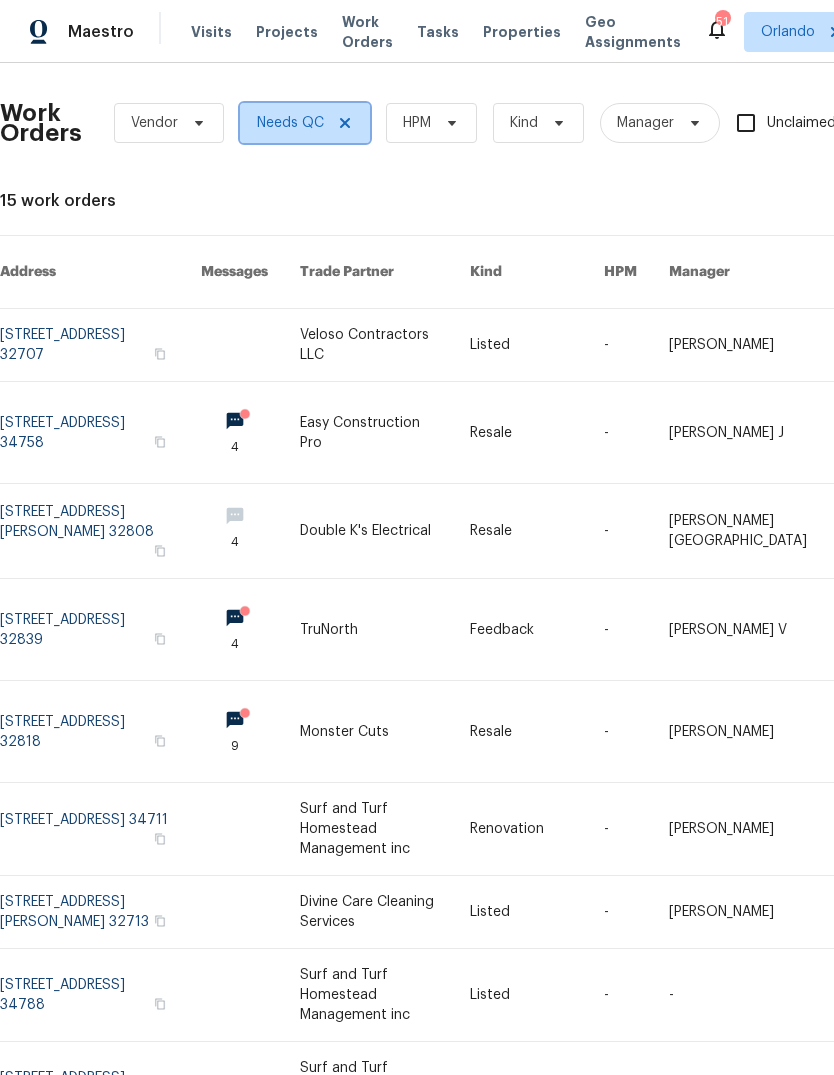 click 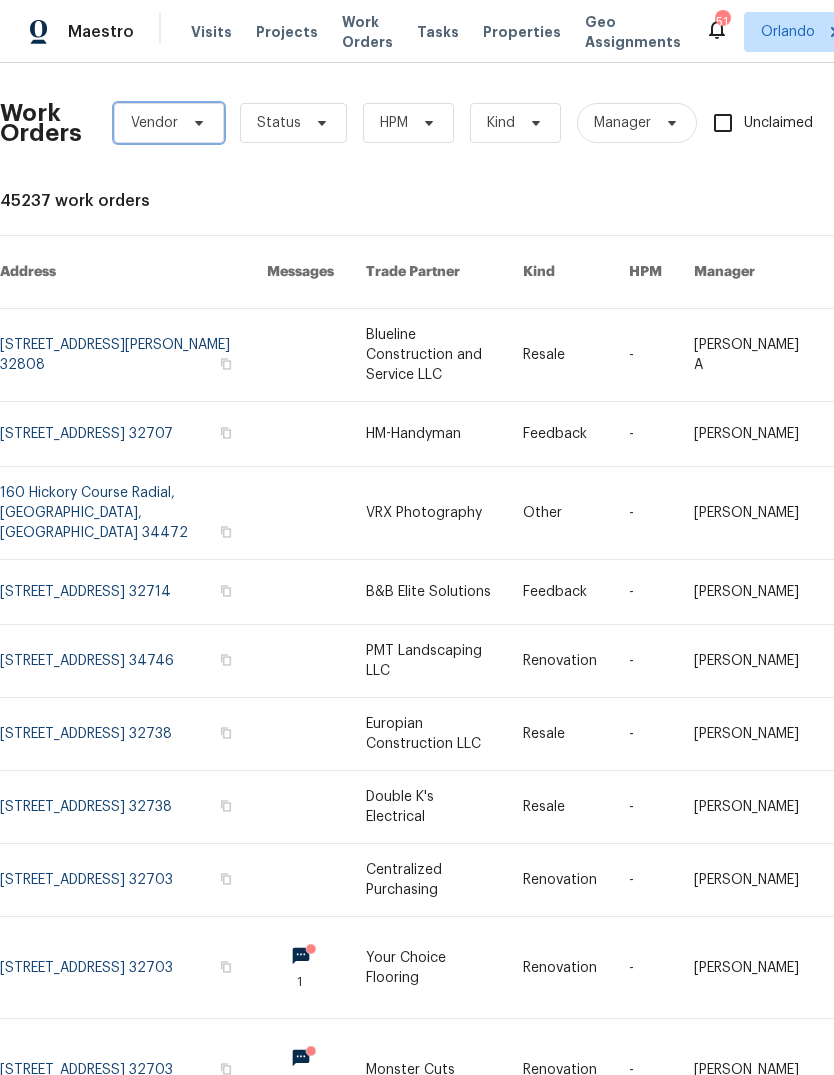 click on "Vendor" at bounding box center (169, 123) 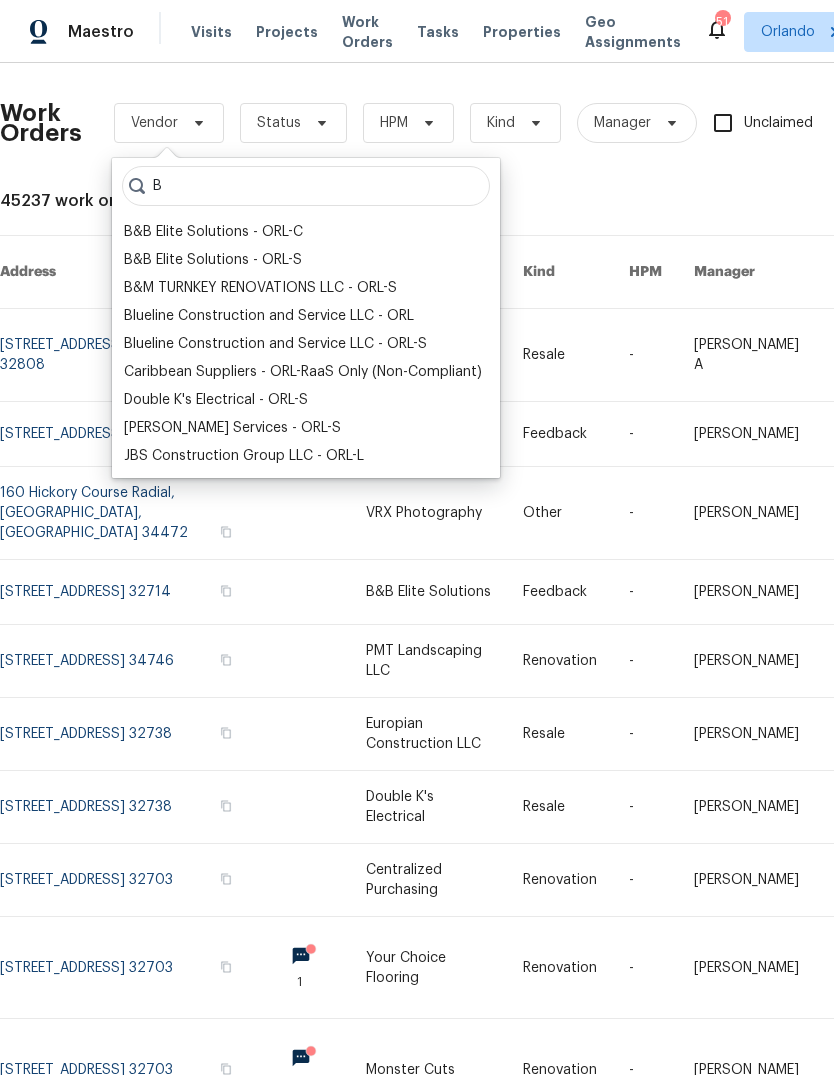 type on "B" 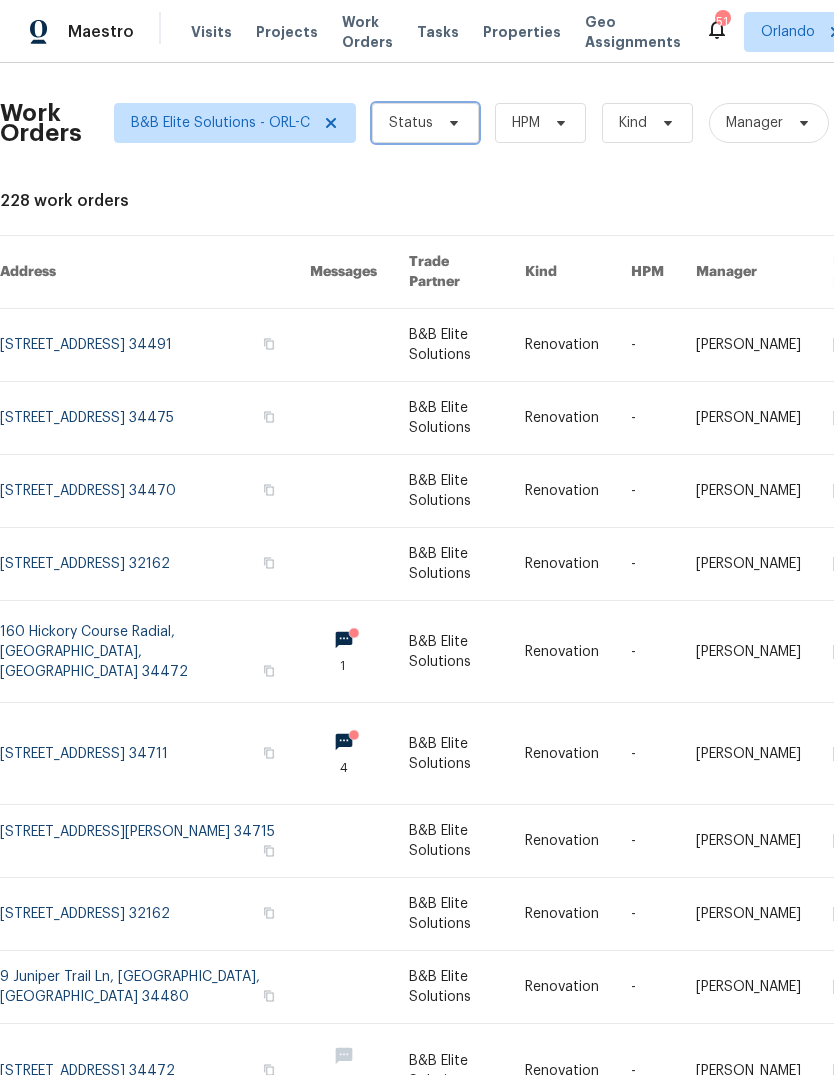click 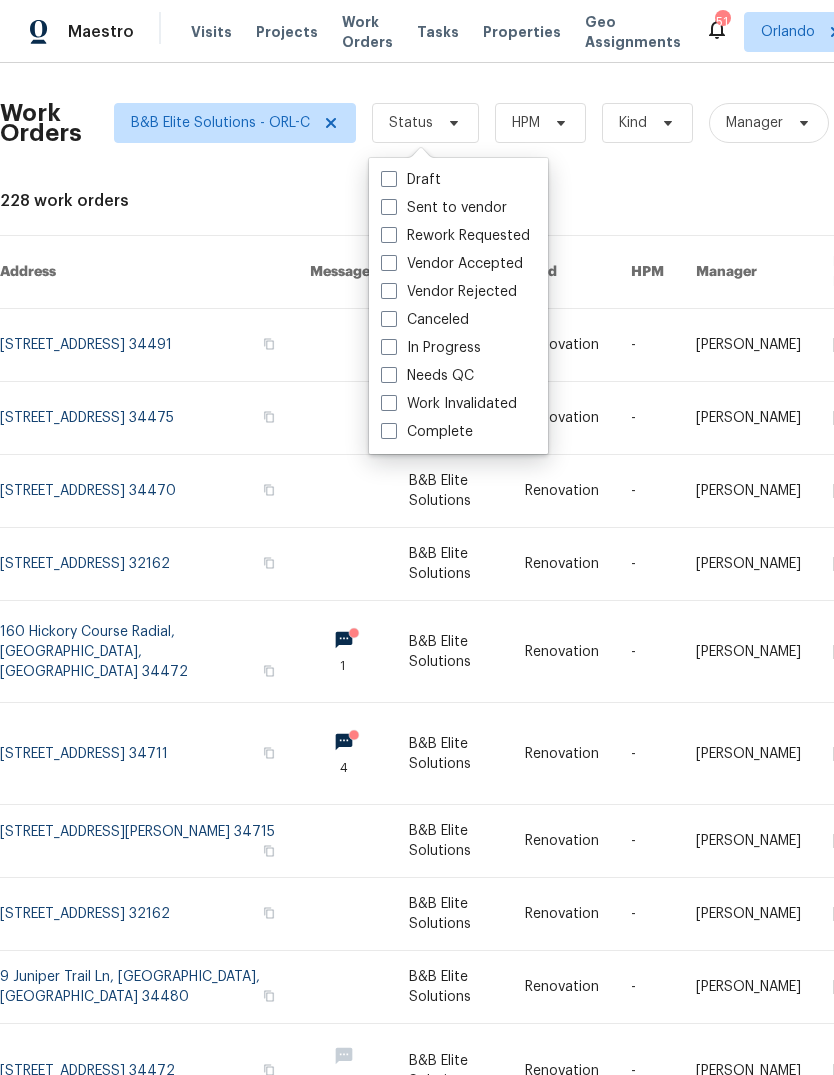 click on "Sent to vendor" at bounding box center [444, 208] 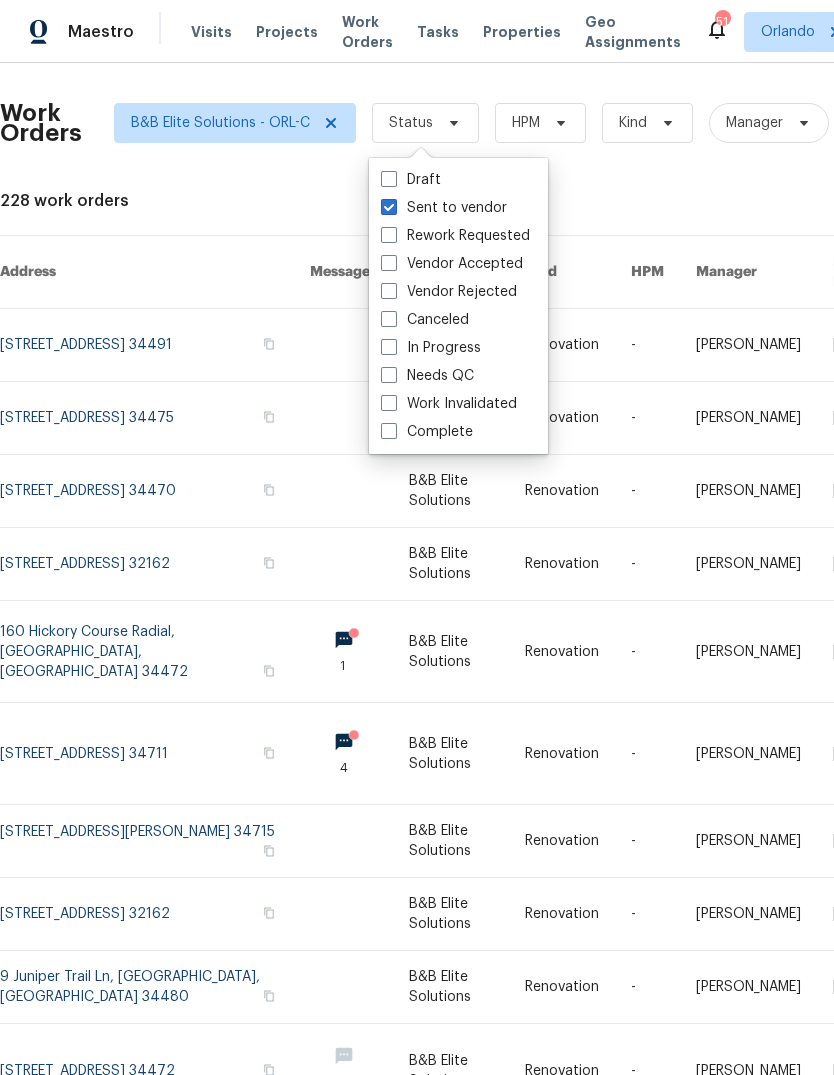 checkbox on "true" 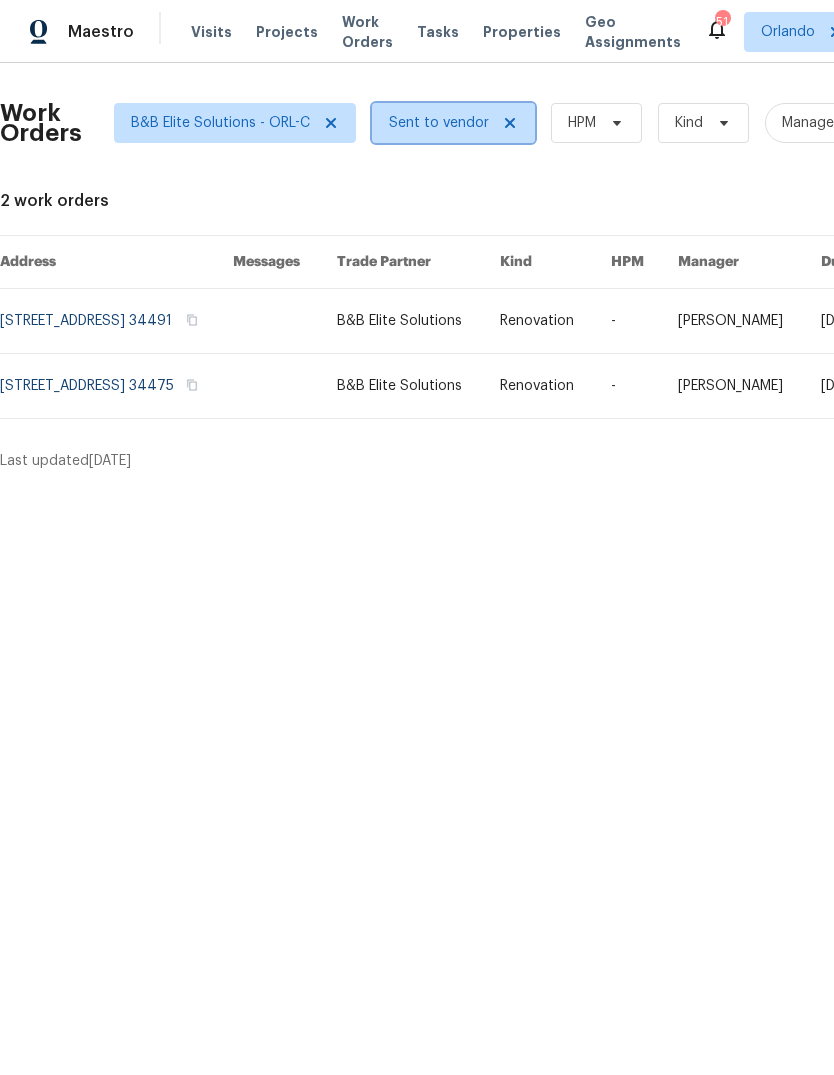 click on "Sent to vendor" at bounding box center (439, 123) 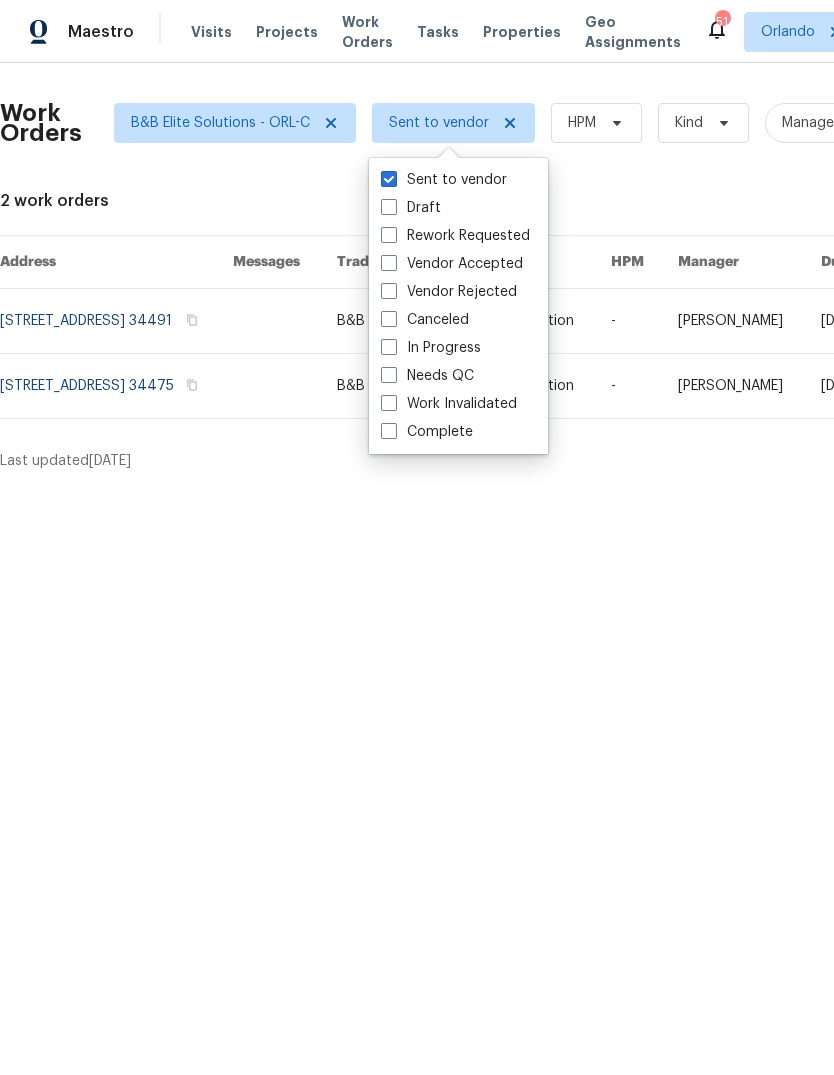click on "Draft" at bounding box center (411, 208) 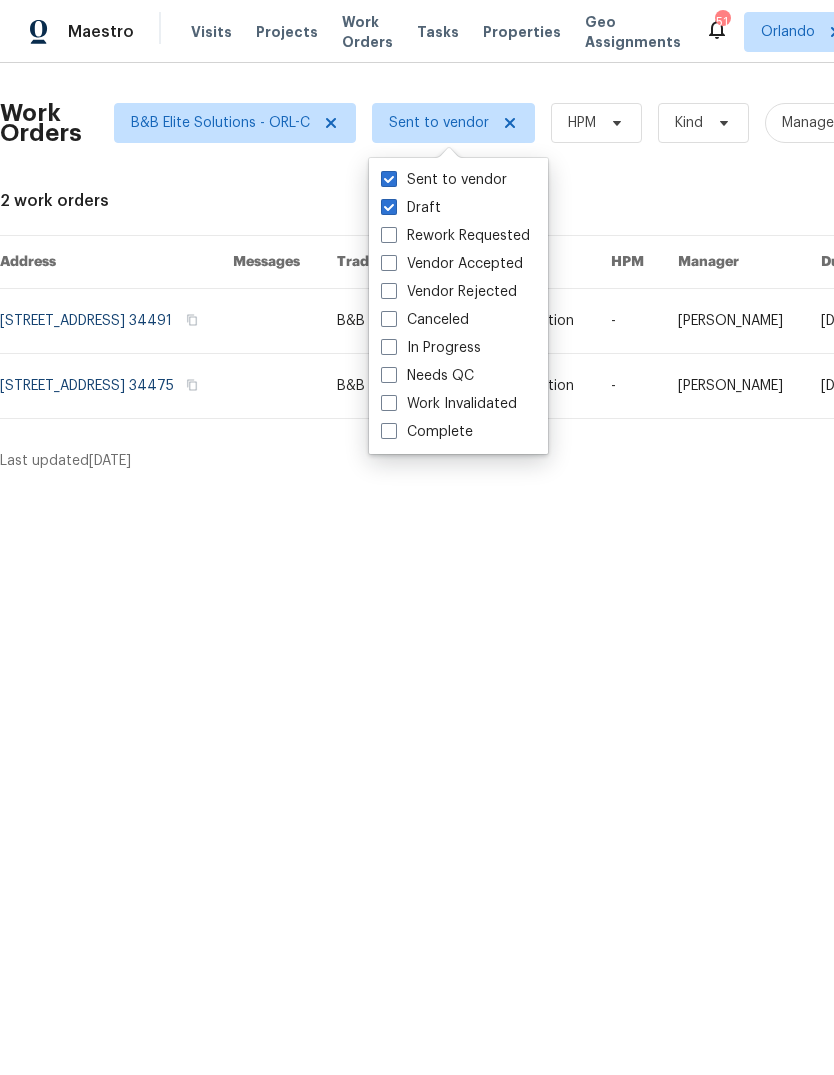 checkbox on "true" 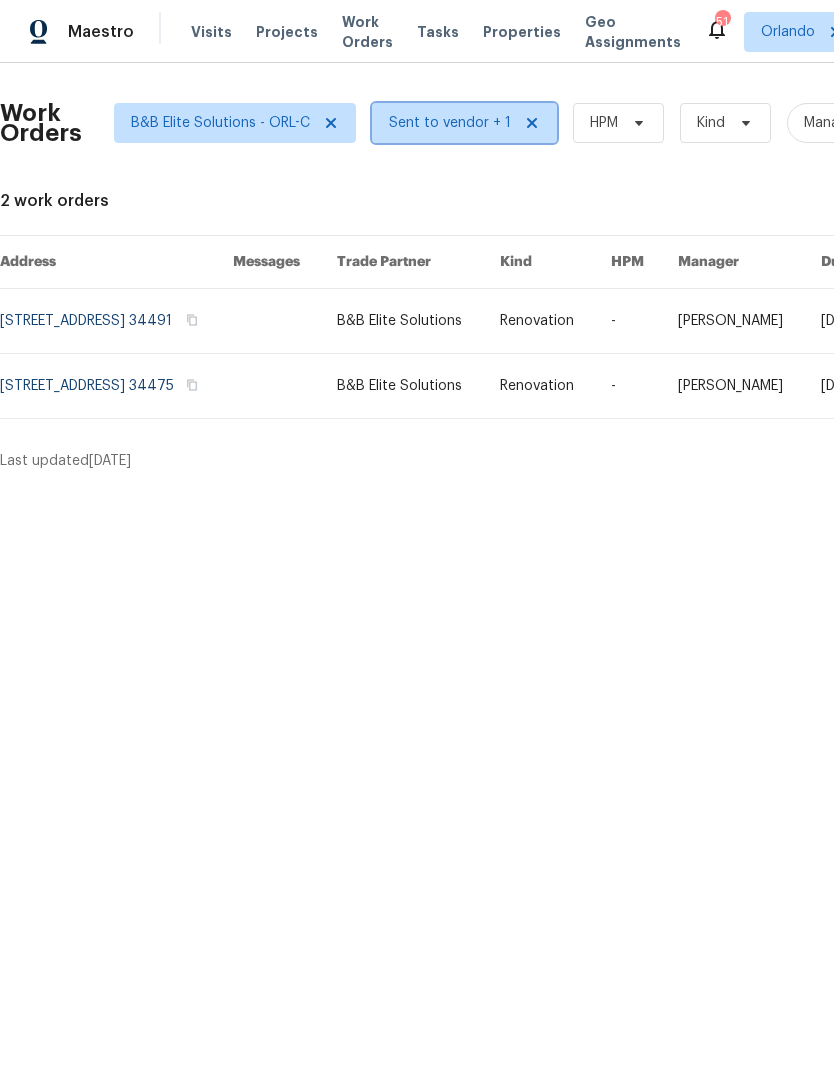 click on "Sent to vendor + 1" at bounding box center [450, 123] 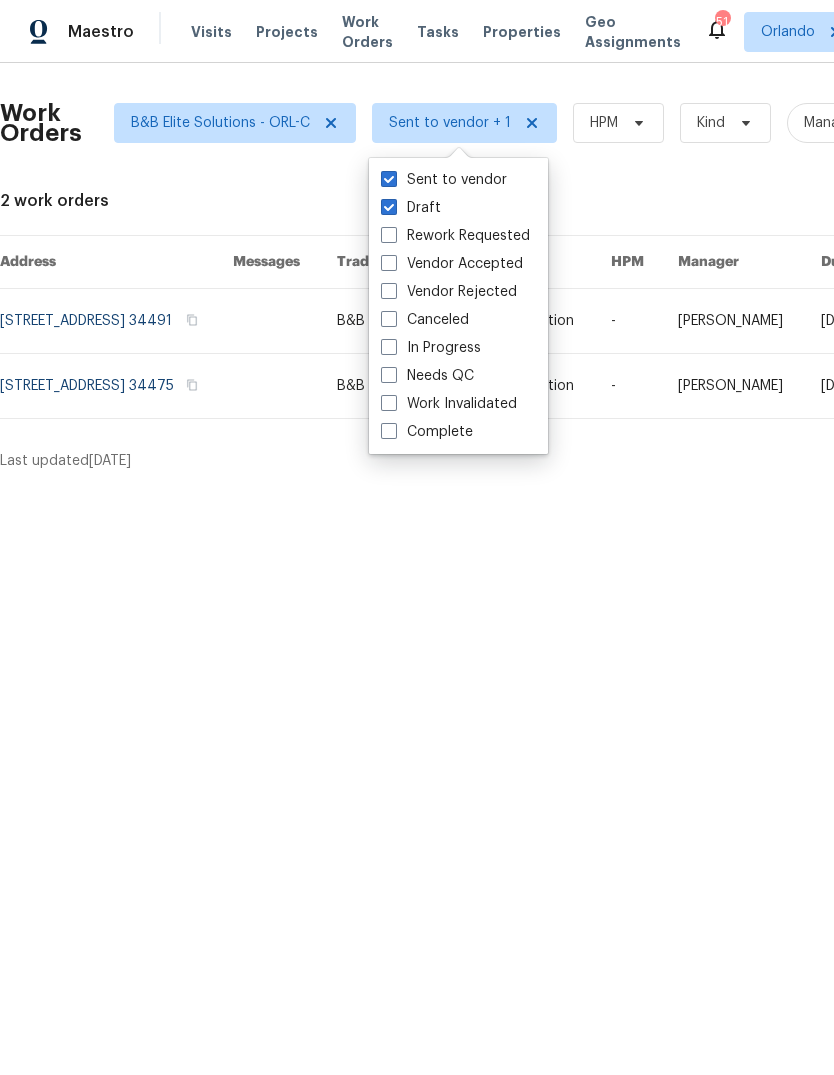 click on "Vendor Accepted" at bounding box center [452, 264] 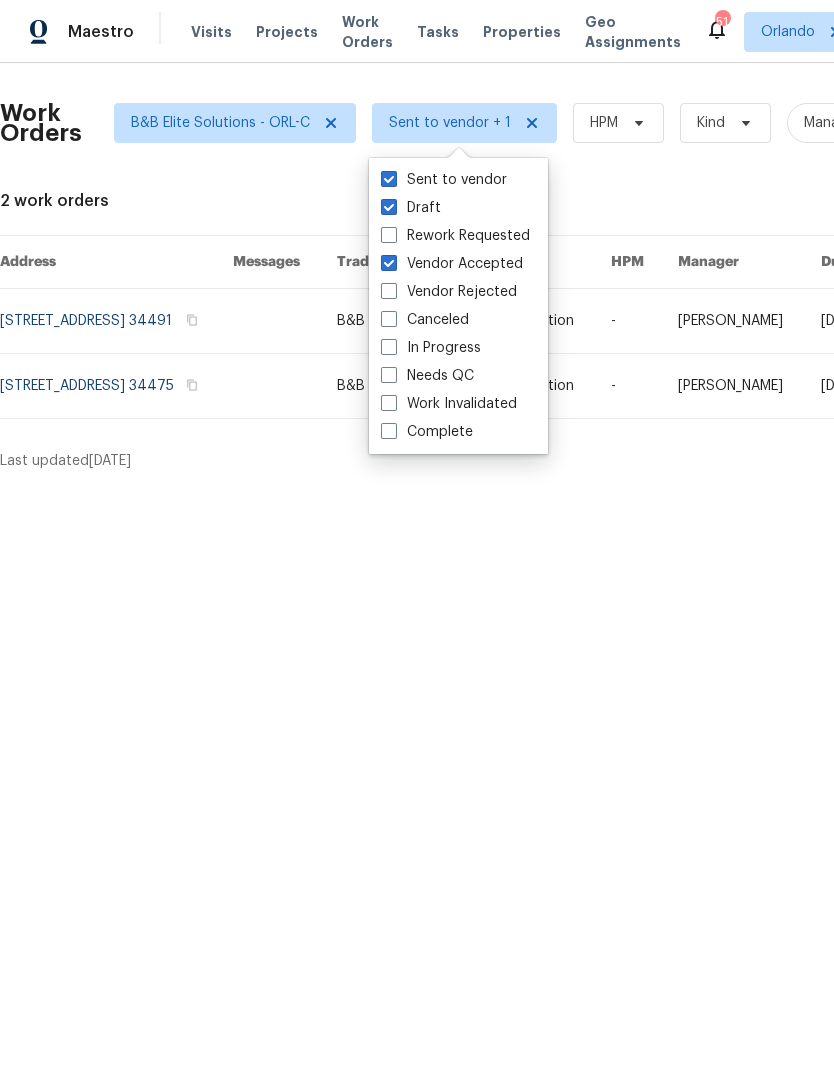 checkbox on "true" 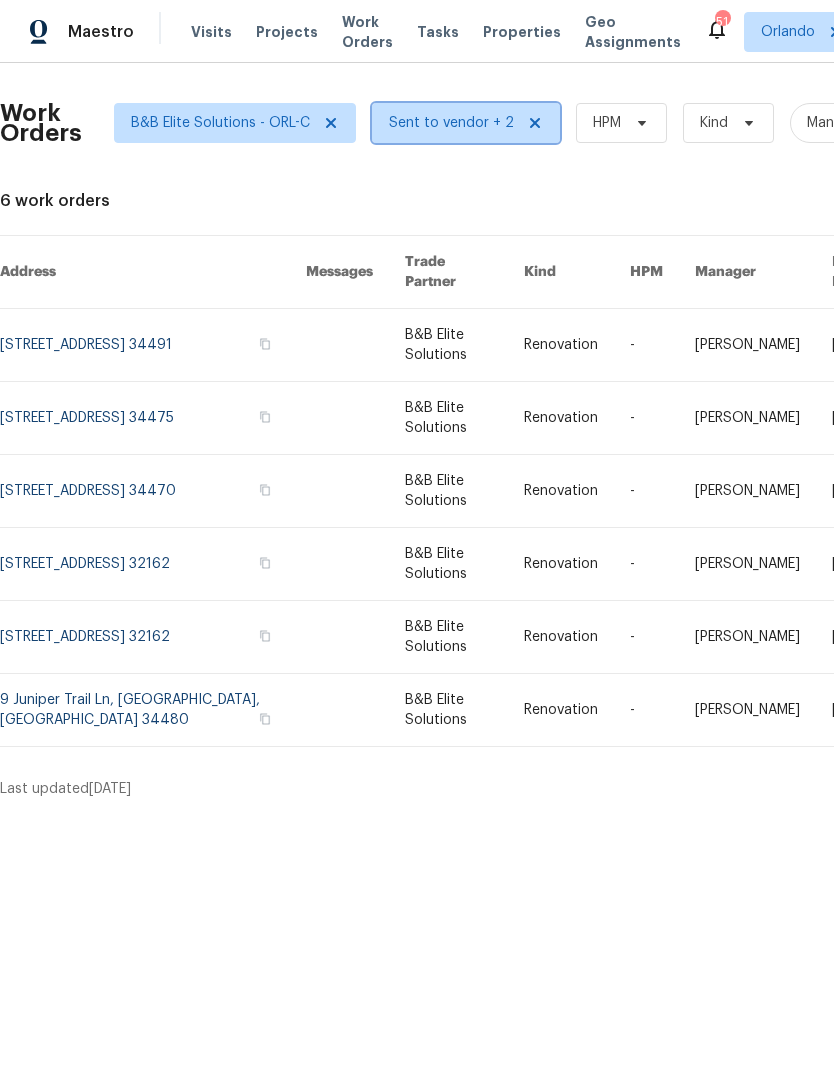 click on "Sent to vendor + 2" at bounding box center (451, 123) 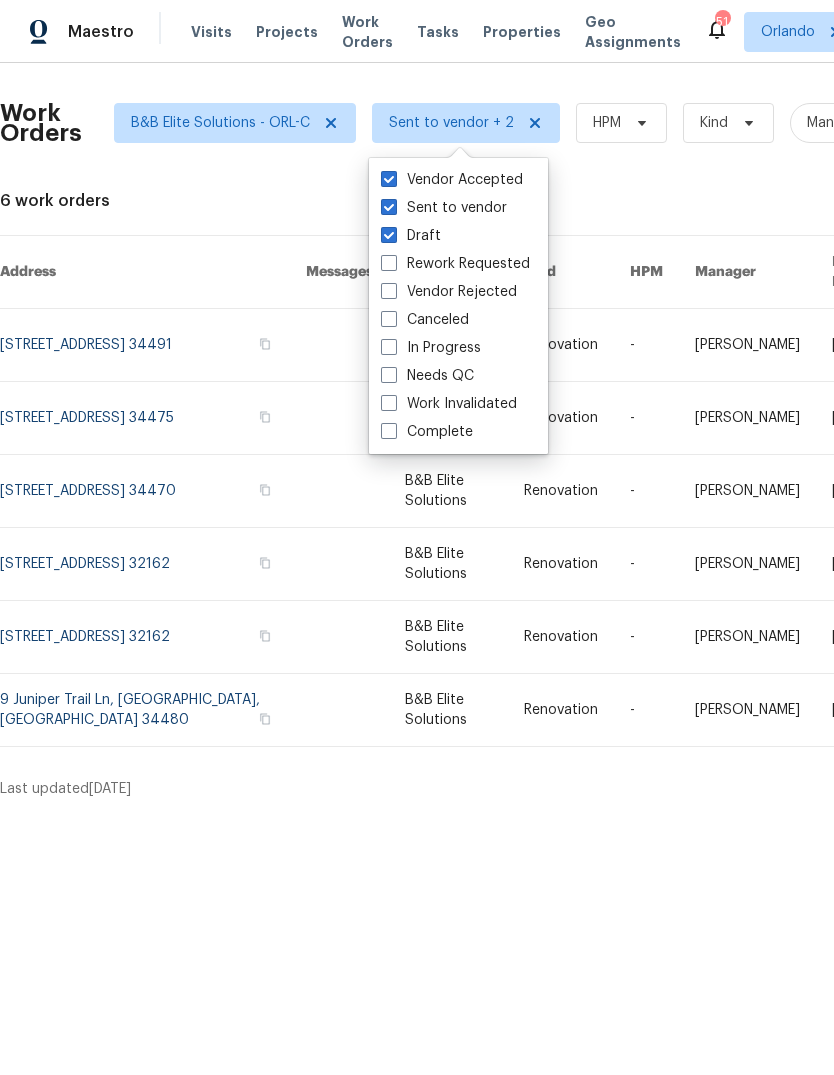 click on "In Progress" at bounding box center (431, 348) 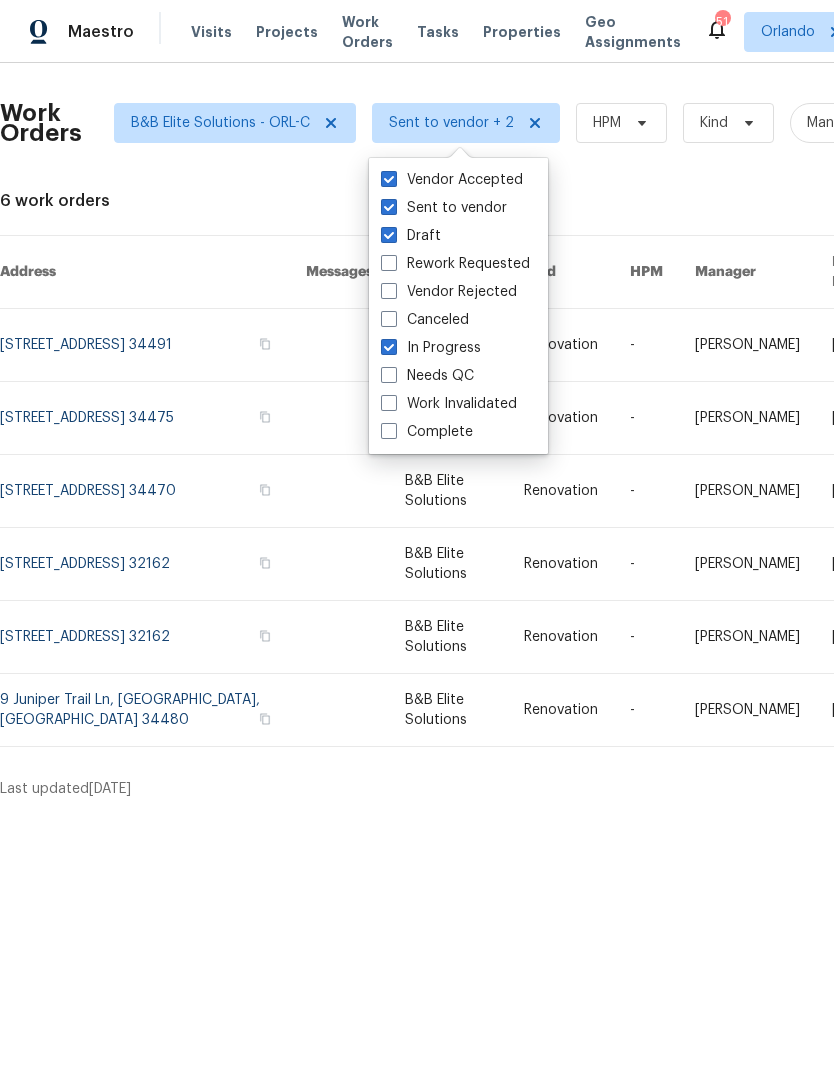 checkbox on "true" 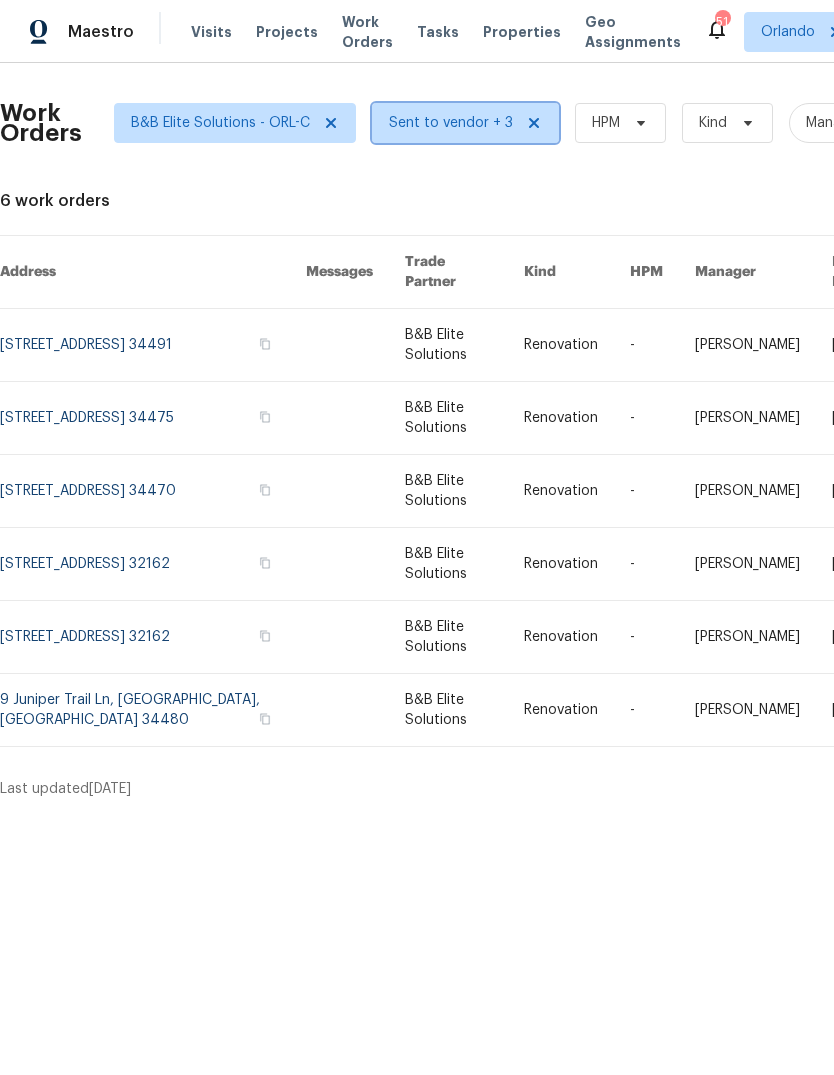 click on "Sent to vendor + 3" at bounding box center (451, 123) 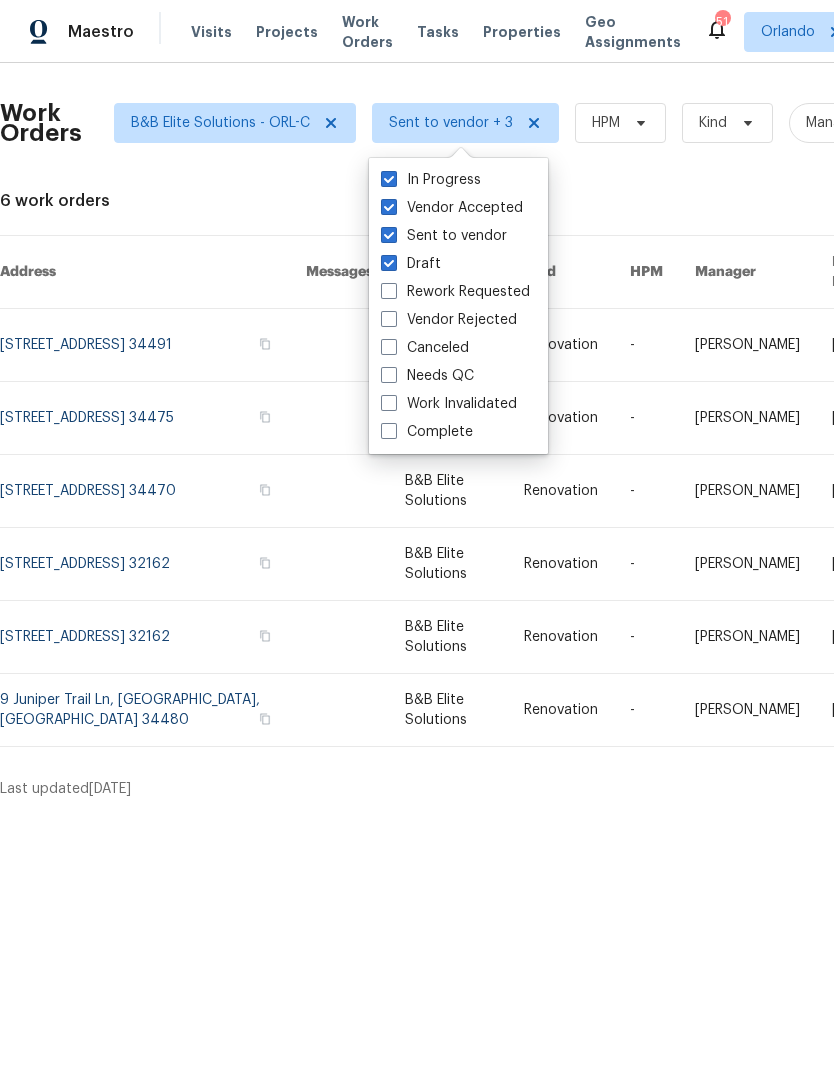 click on "Needs QC" at bounding box center [427, 376] 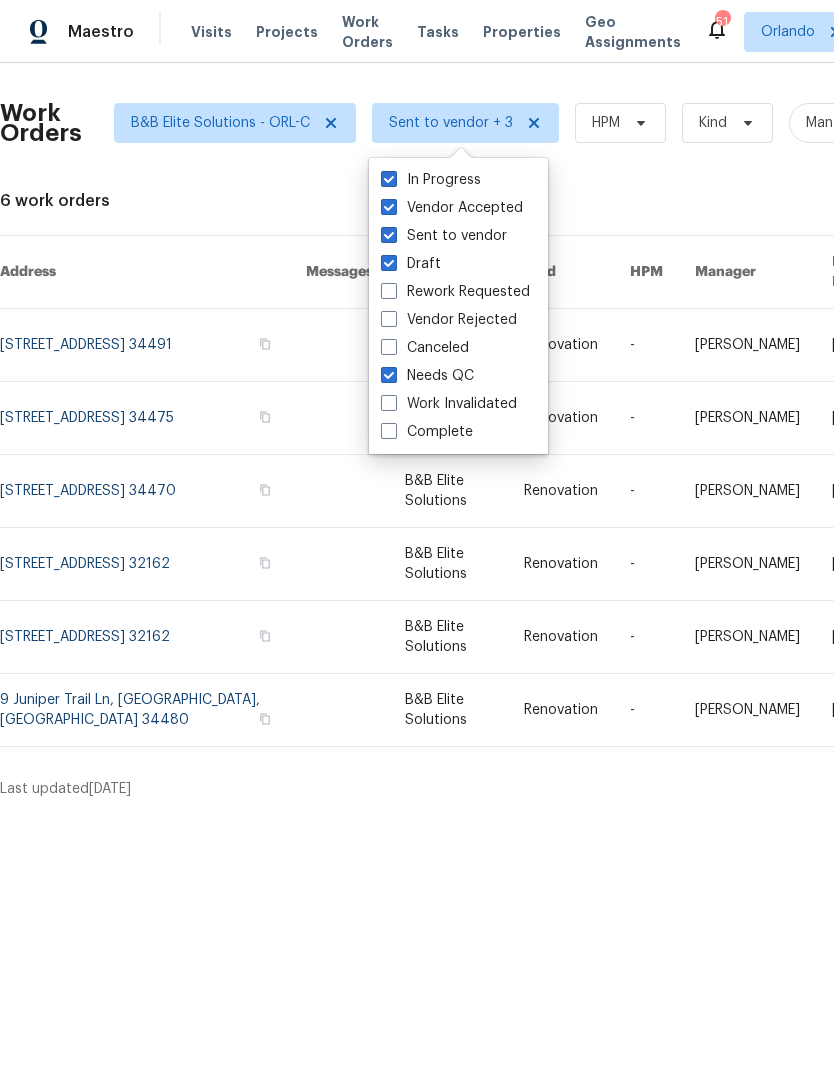 checkbox on "true" 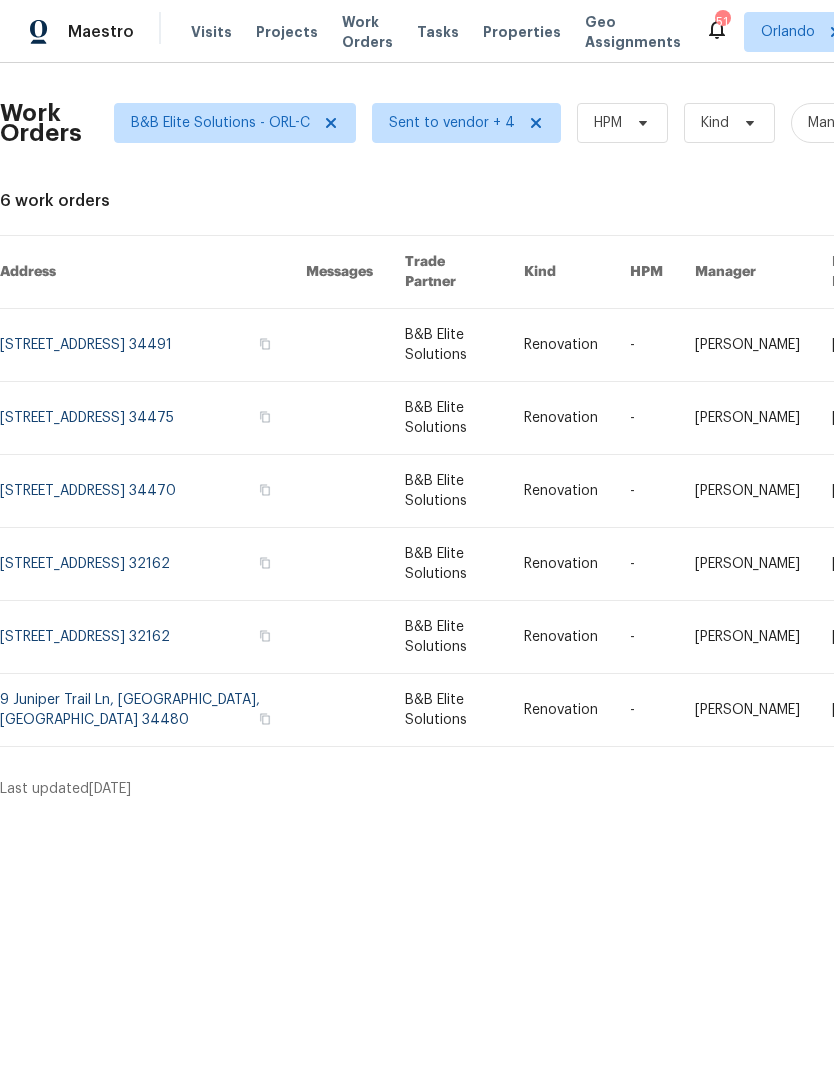 scroll, scrollTop: 0, scrollLeft: 0, axis: both 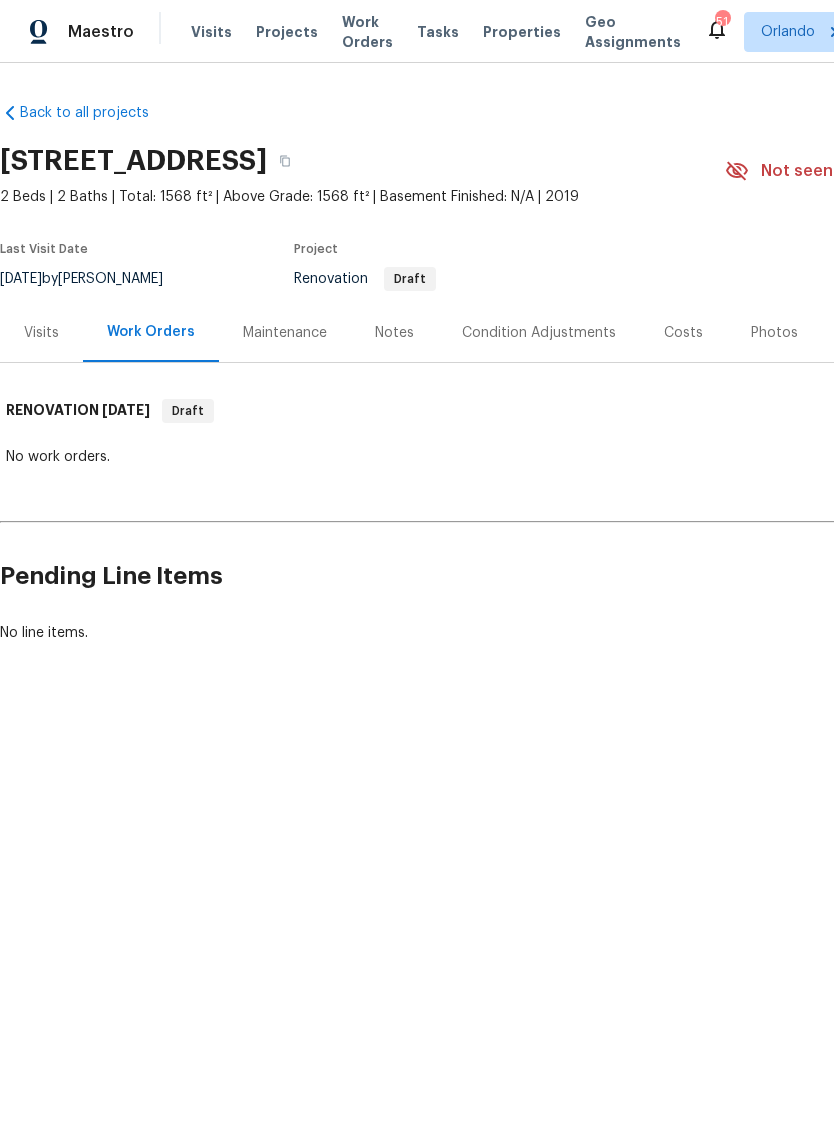 click on "Visits" at bounding box center (41, 332) 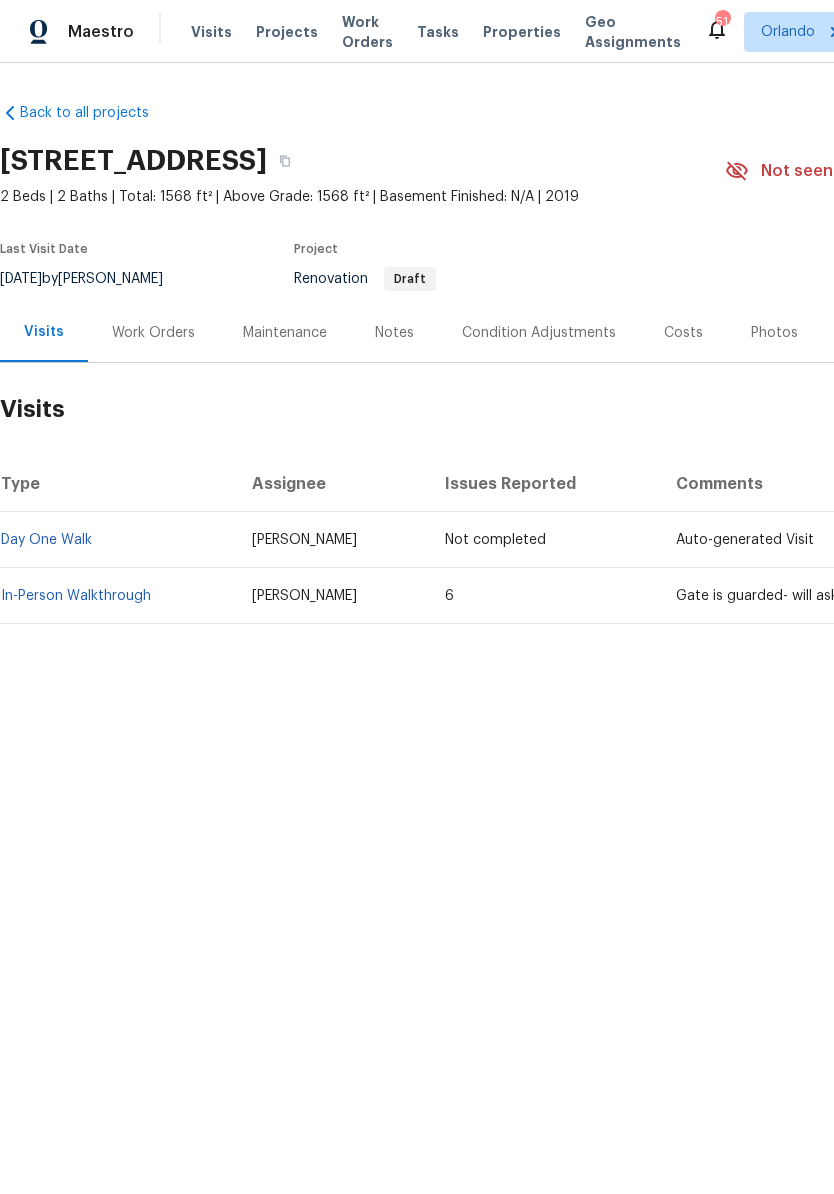 click on "In-Person Walkthrough" at bounding box center [76, 596] 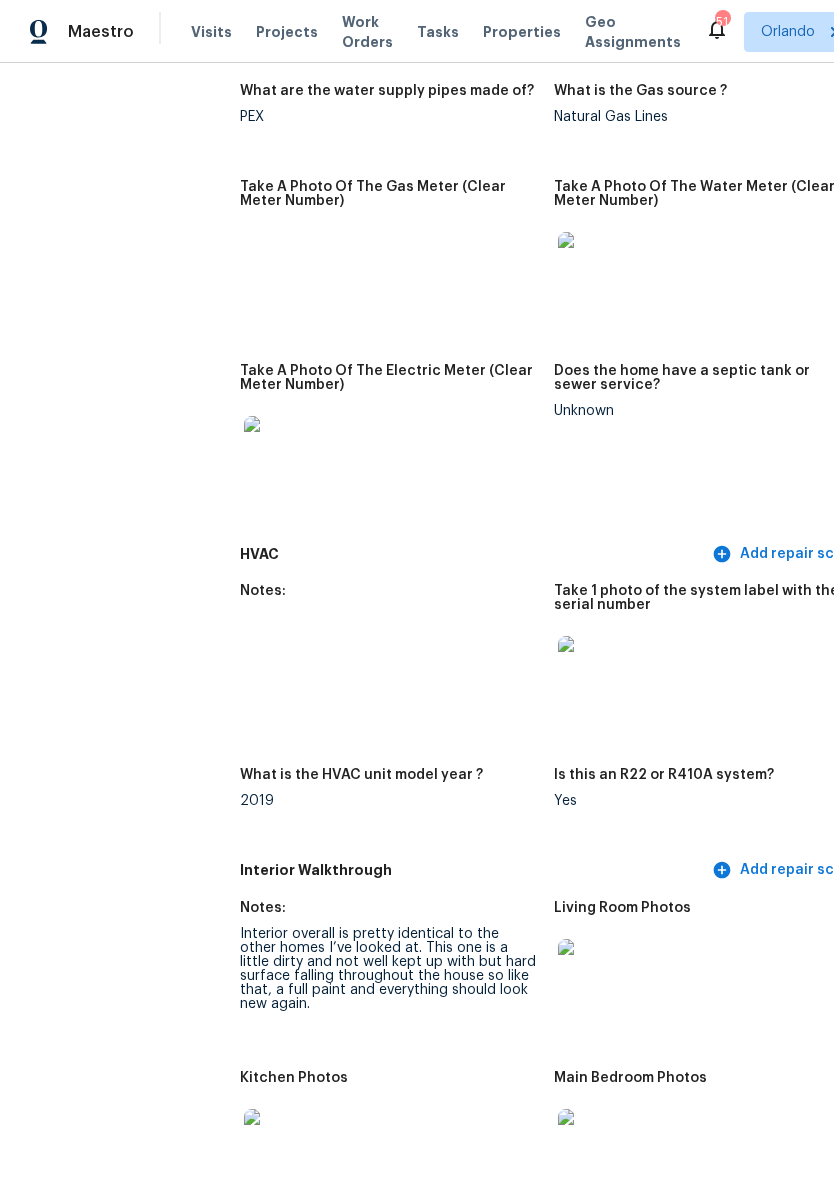 scroll, scrollTop: 1577, scrollLeft: 0, axis: vertical 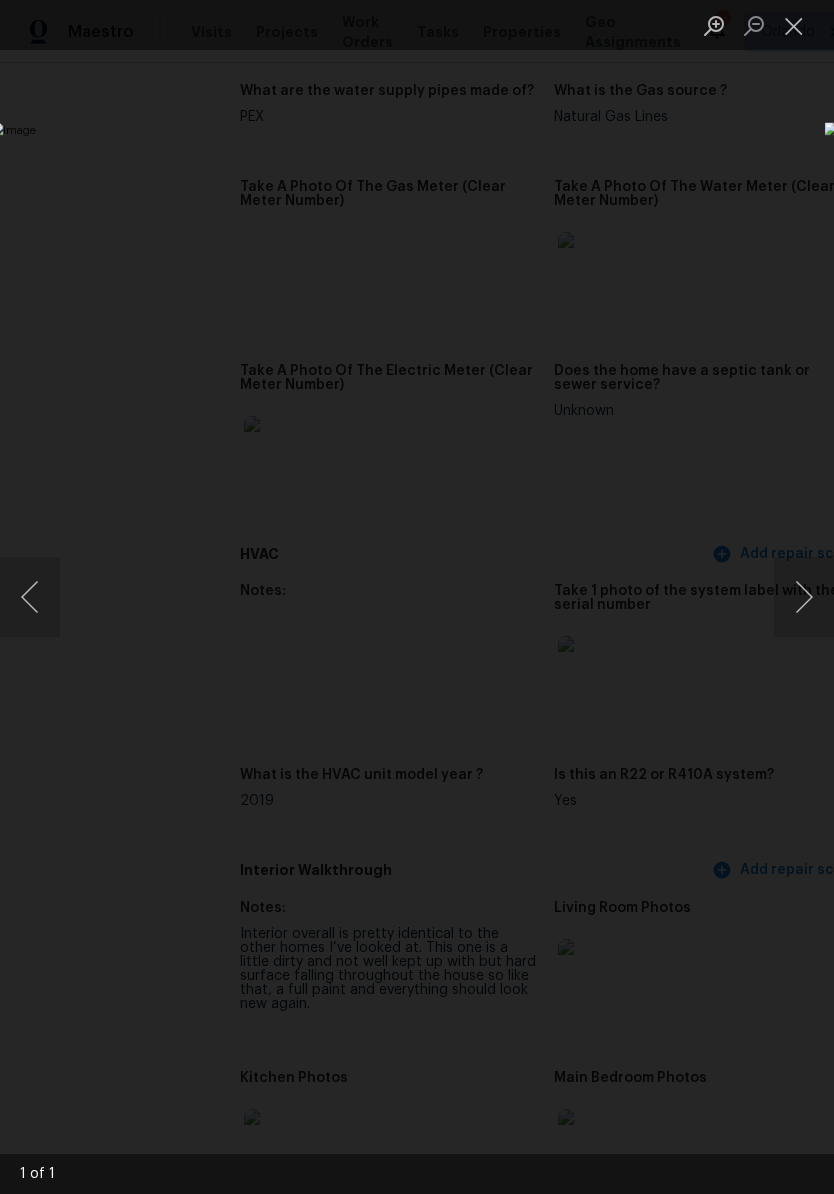 click at bounding box center (794, 25) 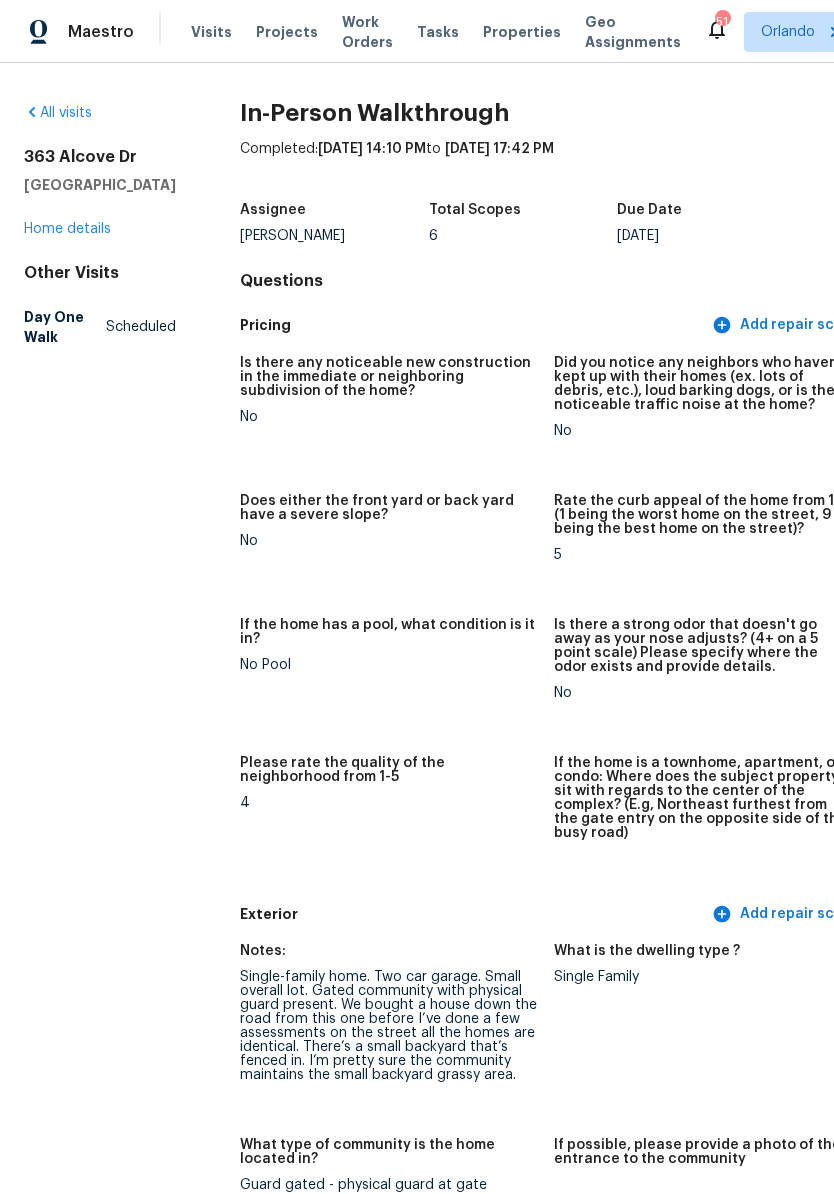 scroll, scrollTop: 0, scrollLeft: 0, axis: both 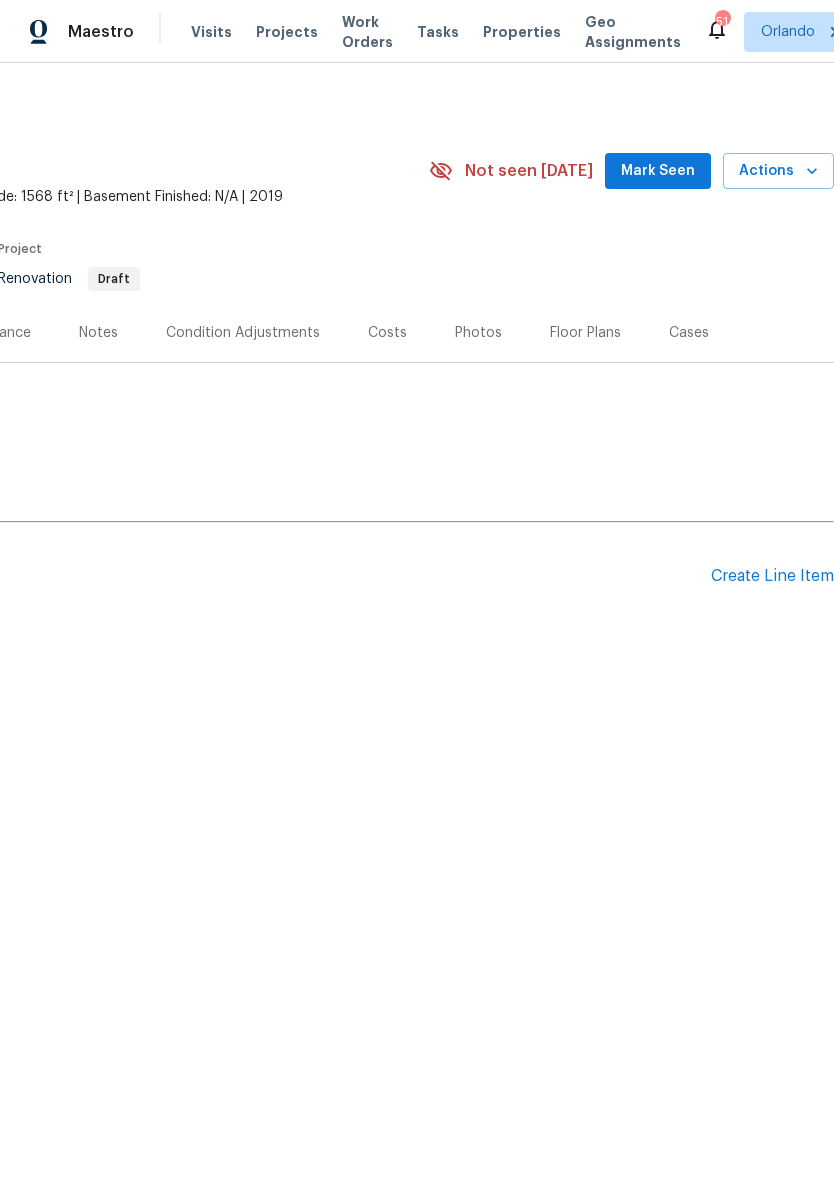 click on "Create Line Item" at bounding box center (772, 576) 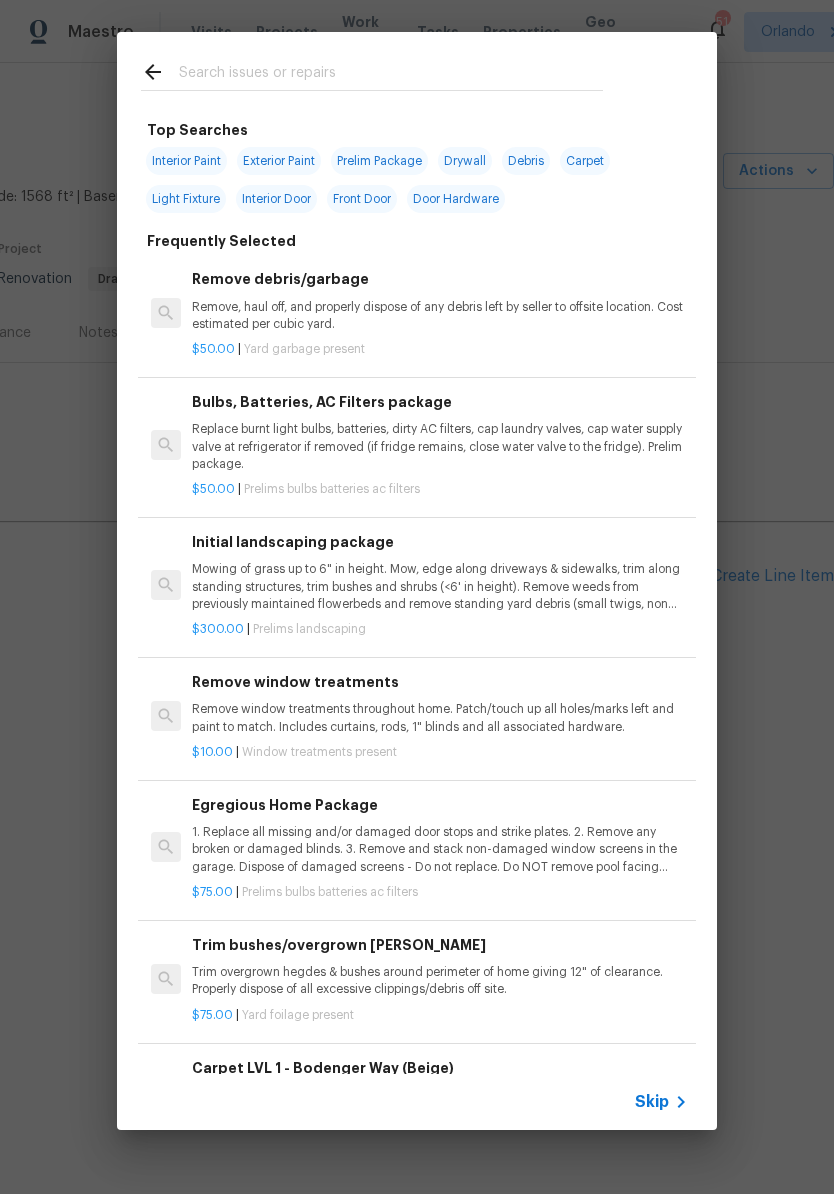 click at bounding box center [391, 75] 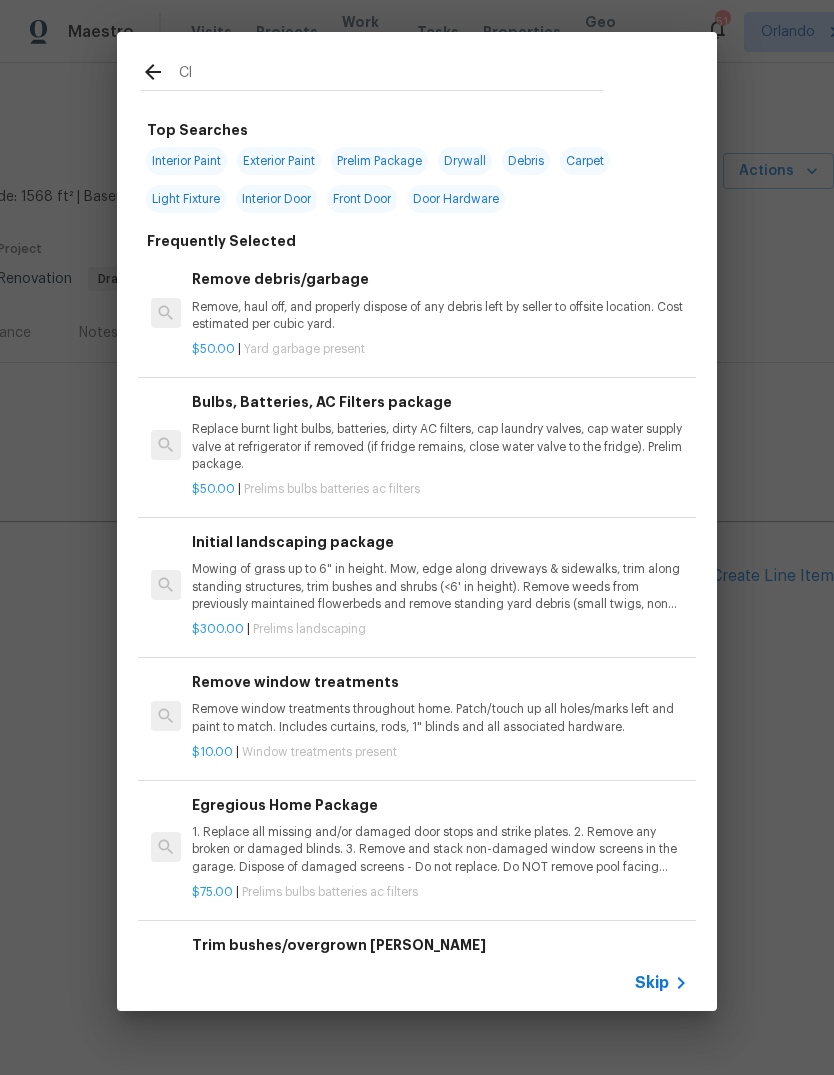 type on "Cle" 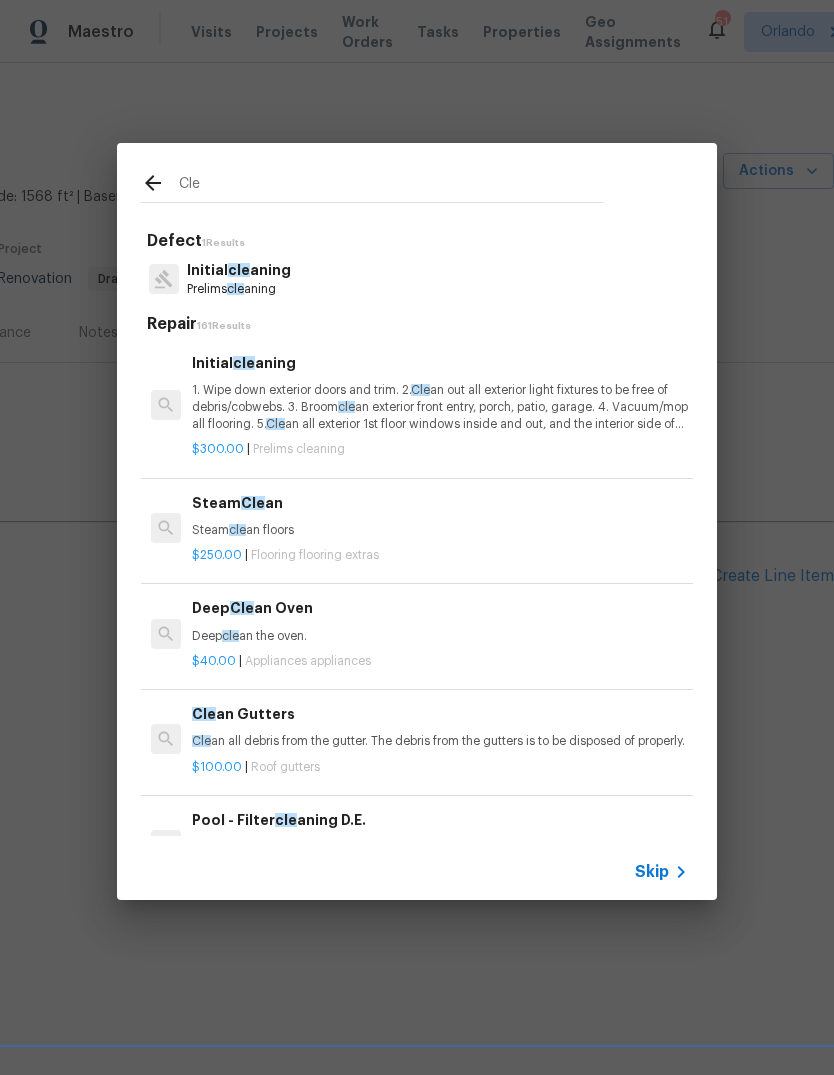 click on "1. Wipe down exterior doors and trim. 2.  Cle an out all exterior light fixtures to be free of debris/cobwebs. 3. Broom  cle an exterior front entry, porch, patio, garage. 4. Vacuum/mop all flooring. 5.  Cle an all exterior 1st floor windows inside and out, and the interior side of all above grade windows.  Cle an all tracks/frames. 6.  Cle an all air vent grills. 7.  Cle an all interior window, base, sill and trim. 8.  Cle an all switch/outlet plates and remove any paint. 9.  Cle an all light fixtures and ceiling fans. 10.  Cle an all doors, frames and trim. 11.  Cle an kitchen and laundry appliances - inside-outside and underneath. 12.  Cle an cabinetry inside and outside and top including drawers. 13.  Cle an counters, sinks, plumbing fixtures, toilets seat to remain down. 14.  Cle an showers, tubs, surrounds, wall tile free of grime and soap scum. 15.  Cle an window coverings if left in place. 16.  Cle an baseboards. 17.  Cle" at bounding box center [440, 407] 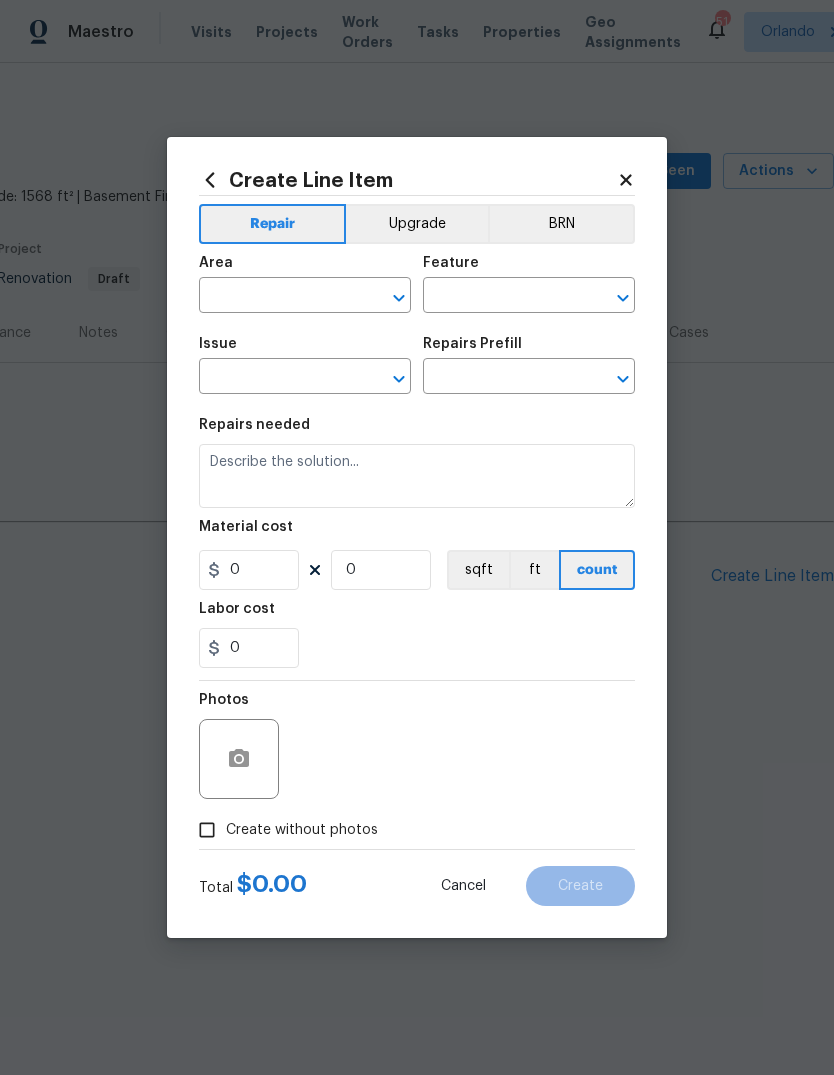 type on "Home Readiness Packages" 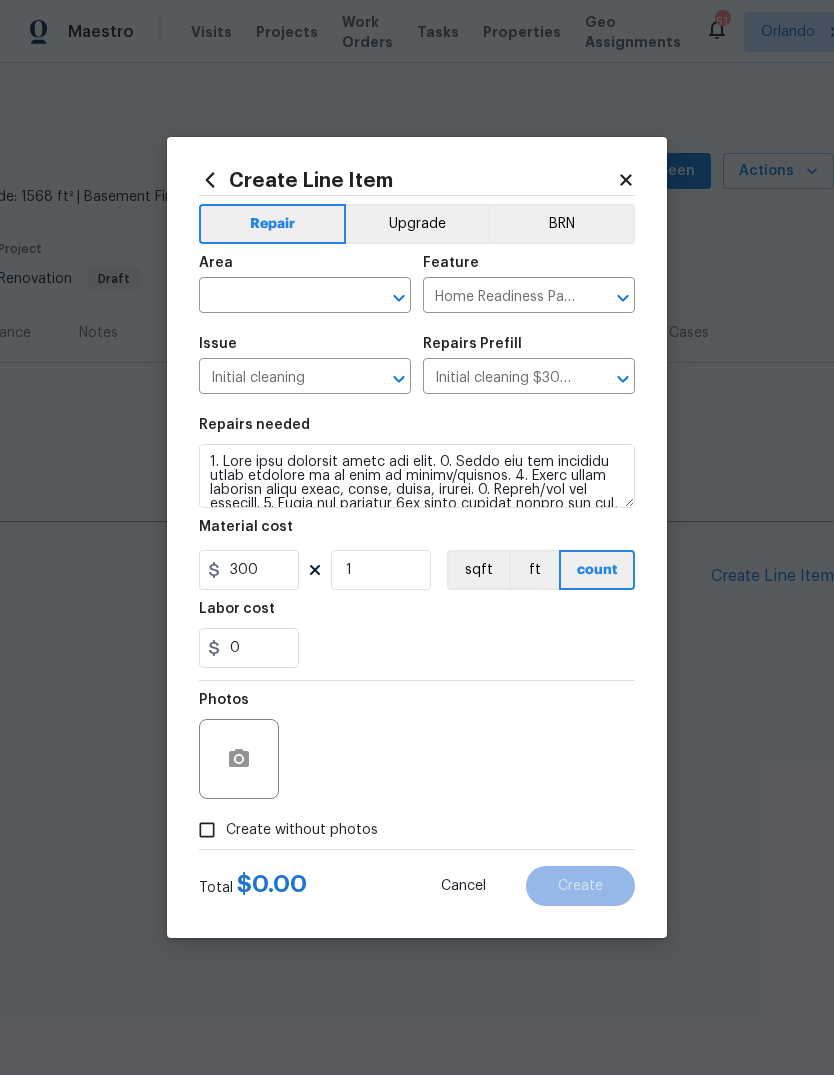 click on "Initial cleaning $300.00" at bounding box center [501, 378] 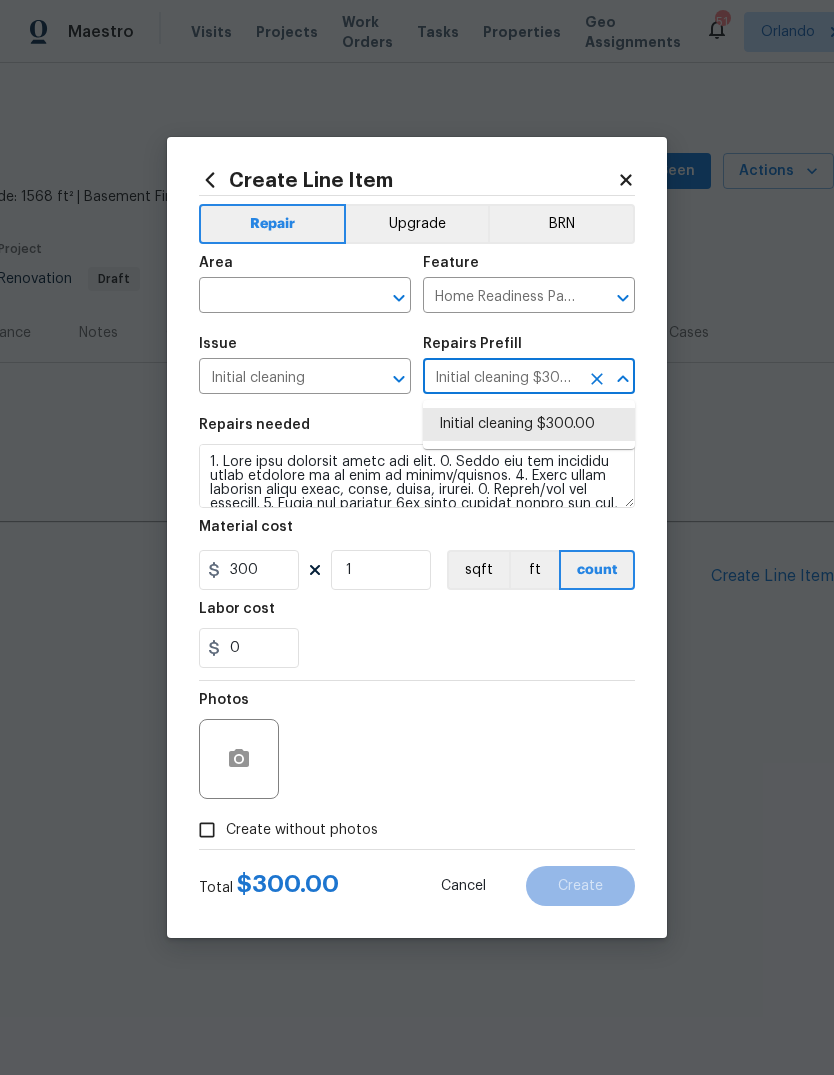 click on "​" at bounding box center [305, 297] 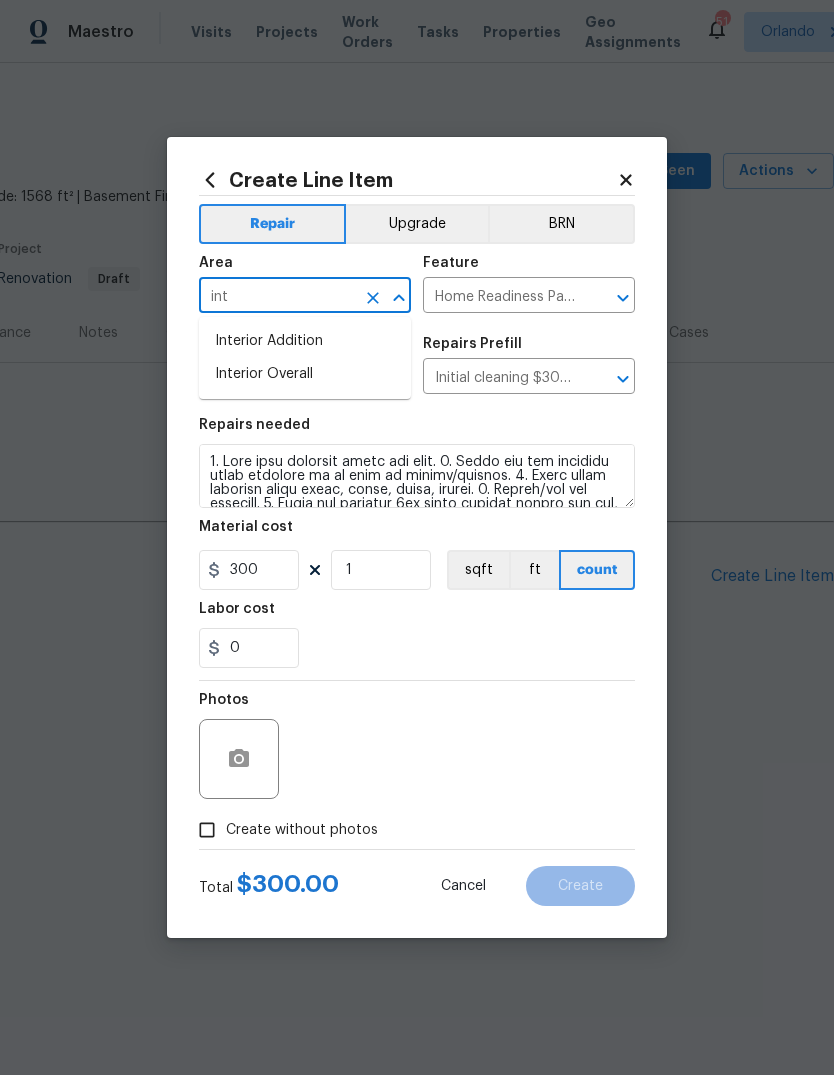 click on "Interior Overall" at bounding box center (305, 374) 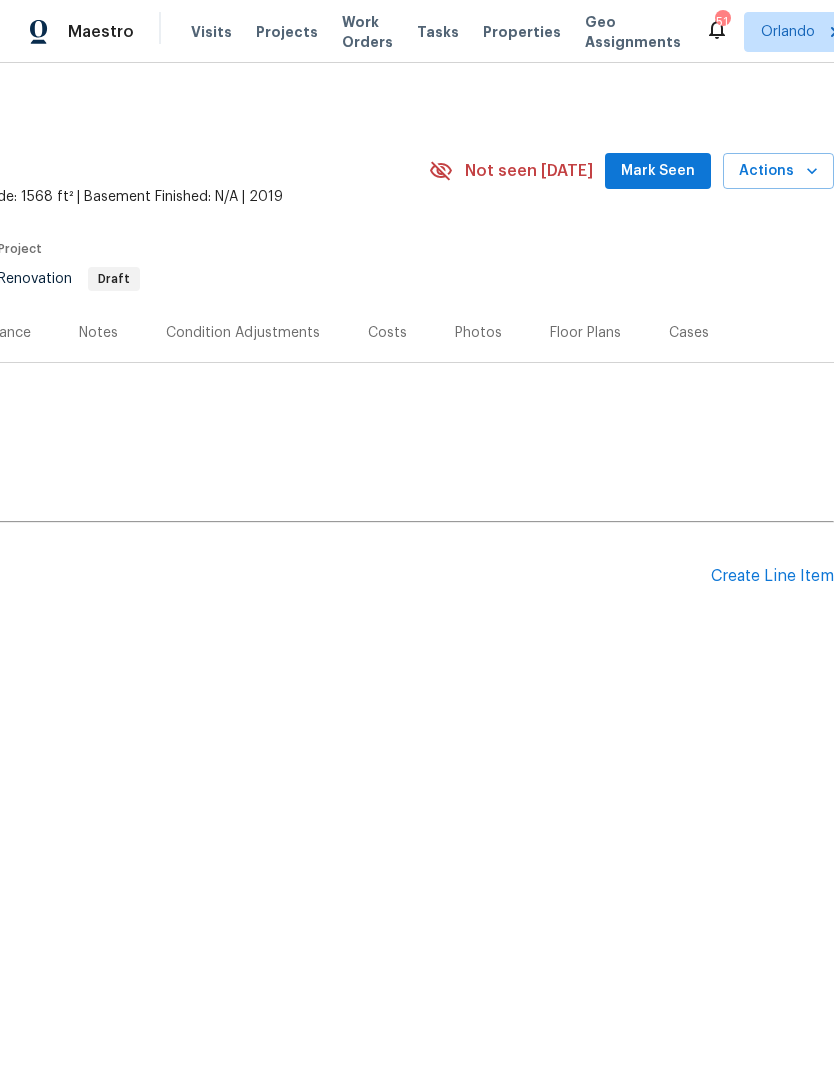 click on "Pending Line Items Create Line Item" at bounding box center (269, 576) 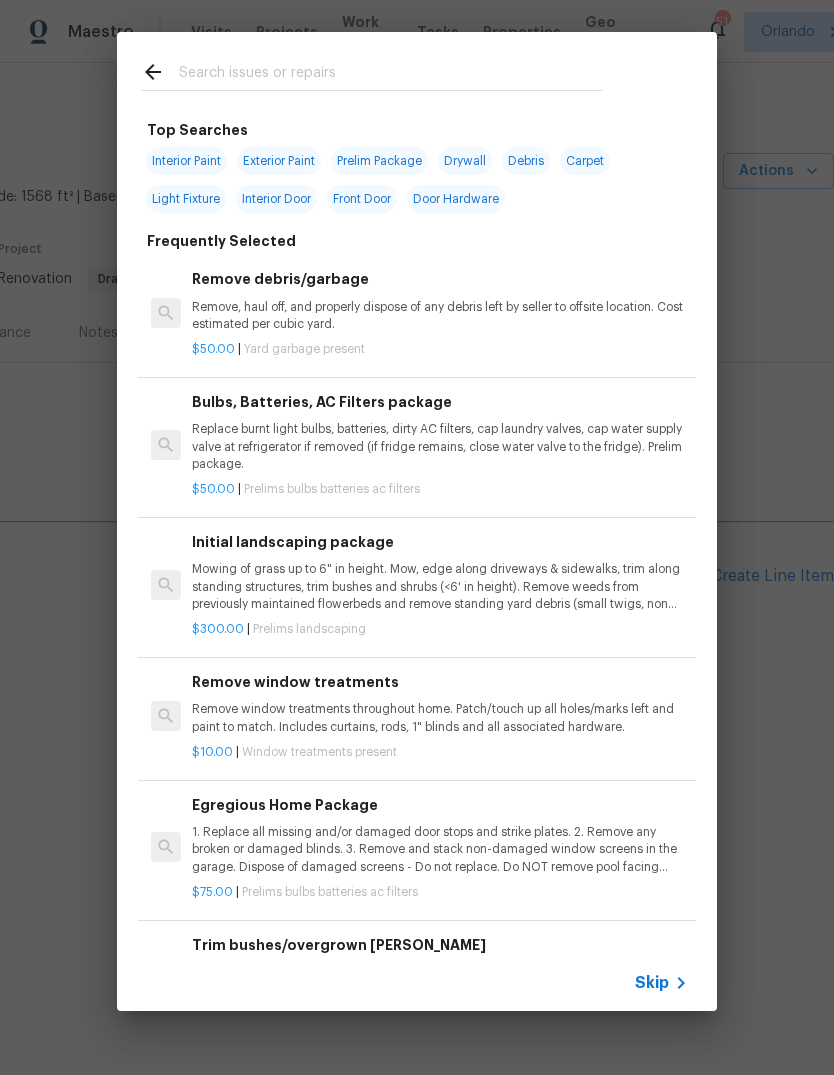 click at bounding box center (391, 75) 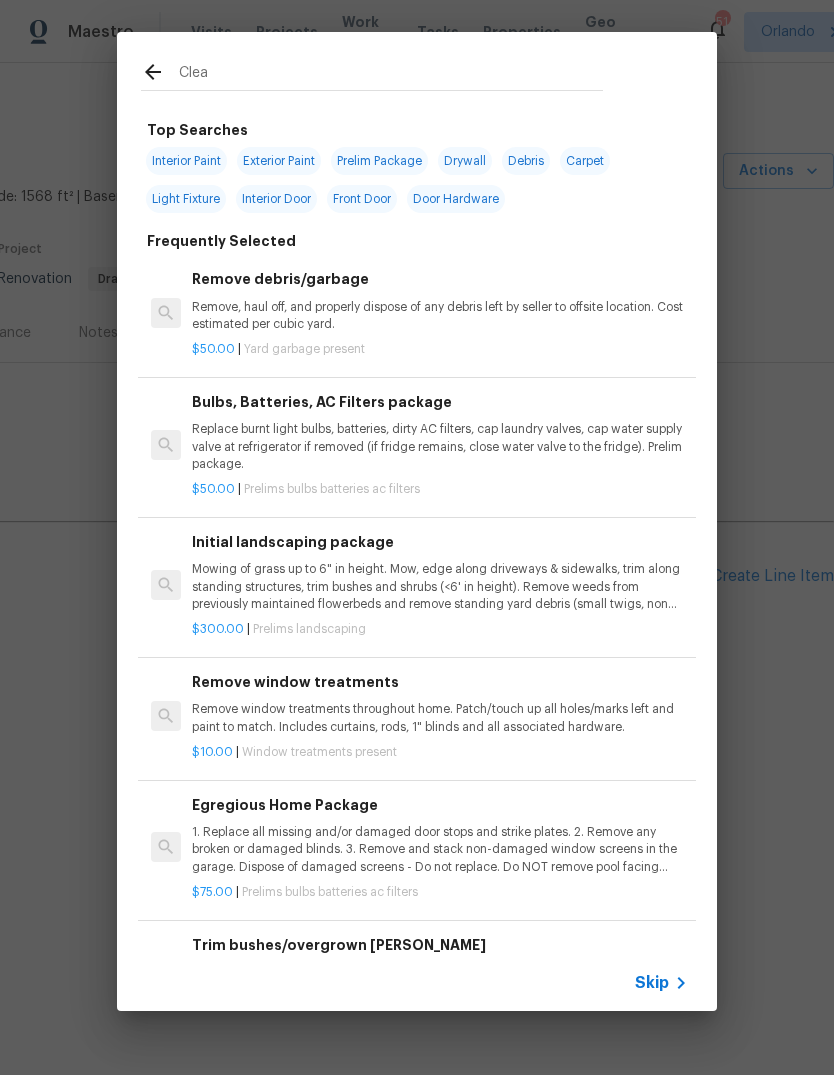 type on "Clean" 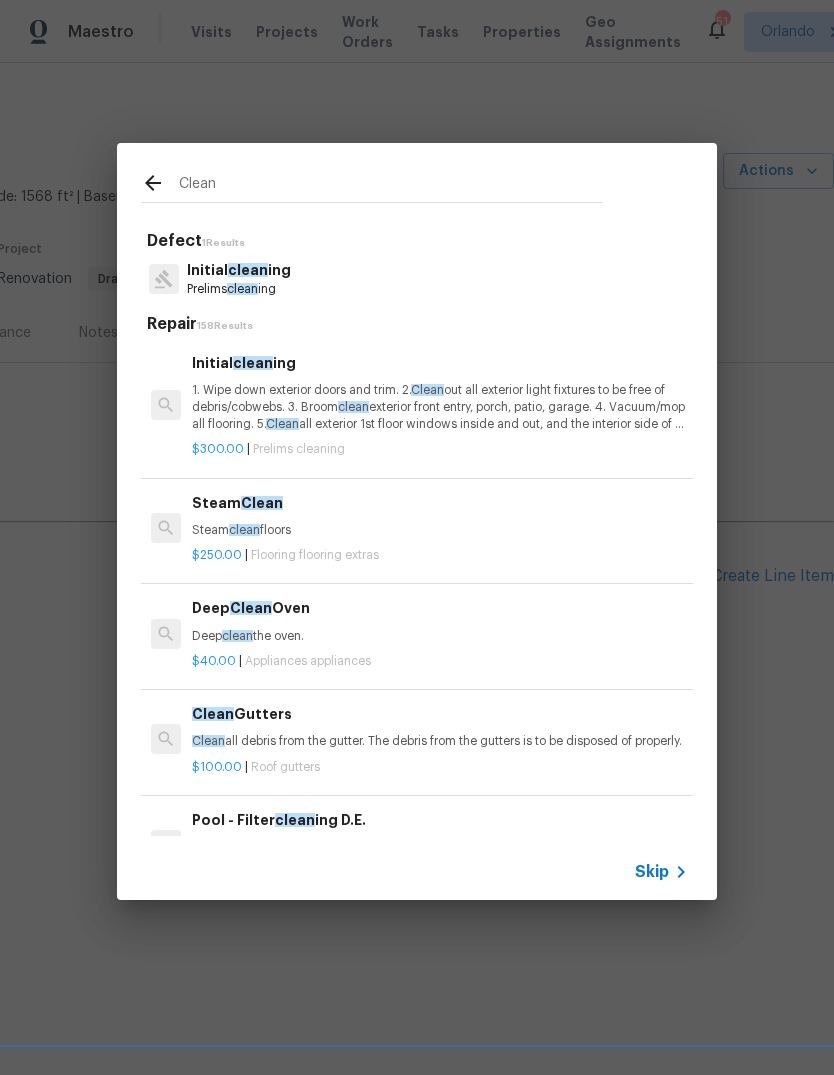 click on "1. Wipe down exterior doors and trim. 2.  Clean  out all exterior light fixtures to be free of debris/cobwebs. 3. Broom  clean  exterior front entry, porch, patio, garage. 4. Vacuum/mop all flooring. 5.  Clean  all exterior 1st floor windows inside and out, and the interior side of all above grade windows.  Clean  all tracks/frames. 6.  Clean  all air vent grills. 7.  Clean  all interior window, base, sill and trim. 8.  Clean  all switch/outlet plates and remove any paint. 9.  Clean  all light fixtures and ceiling fans. 10.  Clean  all doors, frames and trim. 11.  Clean  kitchen and laundry appliances - inside-outside and underneath. 12.  Clean  cabinetry inside and outside and top including drawers. 13.  Clean  counters, sinks, plumbing fixtures, toilets seat to remain down. 14.  Clean  showers, tubs, surrounds, wall tile free of grime and soap scum. 15.  Clean  window coverings if left in place. 16.  Clean  baseboards. 17.  Clean" at bounding box center [440, 407] 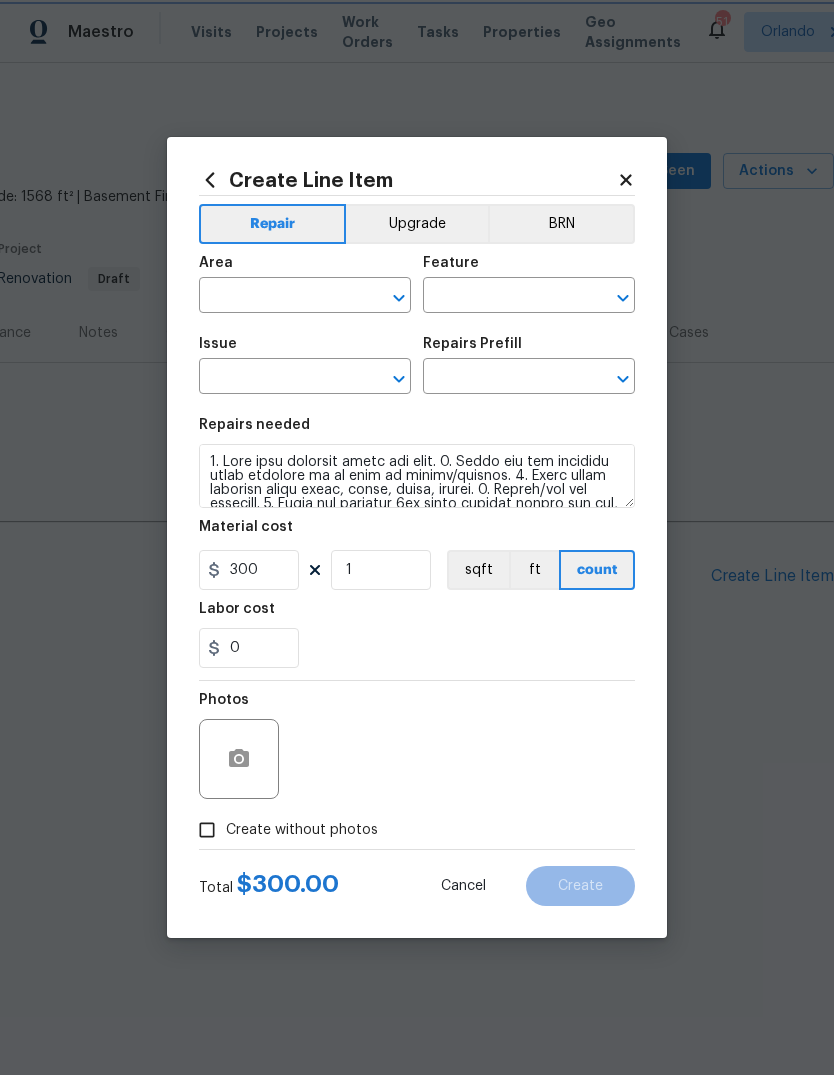 type on "Interior Overall" 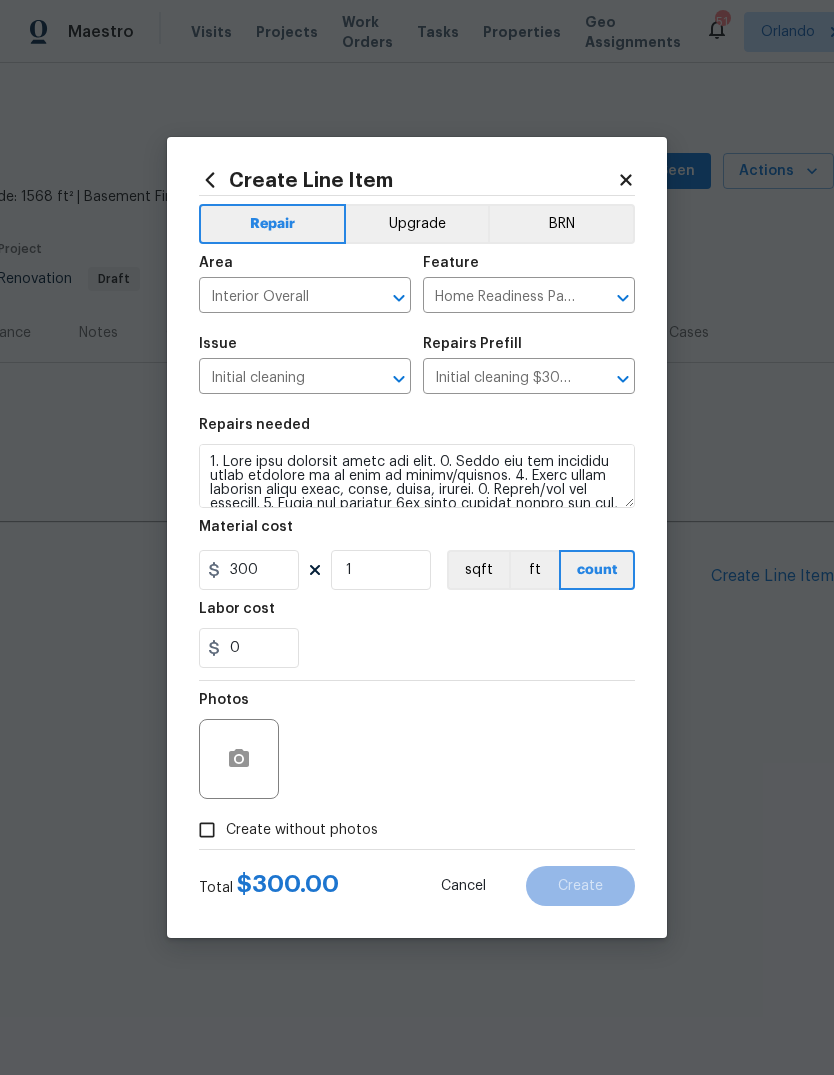 click on "Create Line Item Repair Upgrade BRN Area Interior Overall ​ Feature Home Readiness Packages ​ Issue Initial cleaning ​ Repairs Prefill Initial cleaning $300.00 ​ Repairs needed Material cost 300 1 sqft ft count Labor cost 0 Photos Create without photos Total   $ 300.00 Cancel Create" at bounding box center (417, 537) 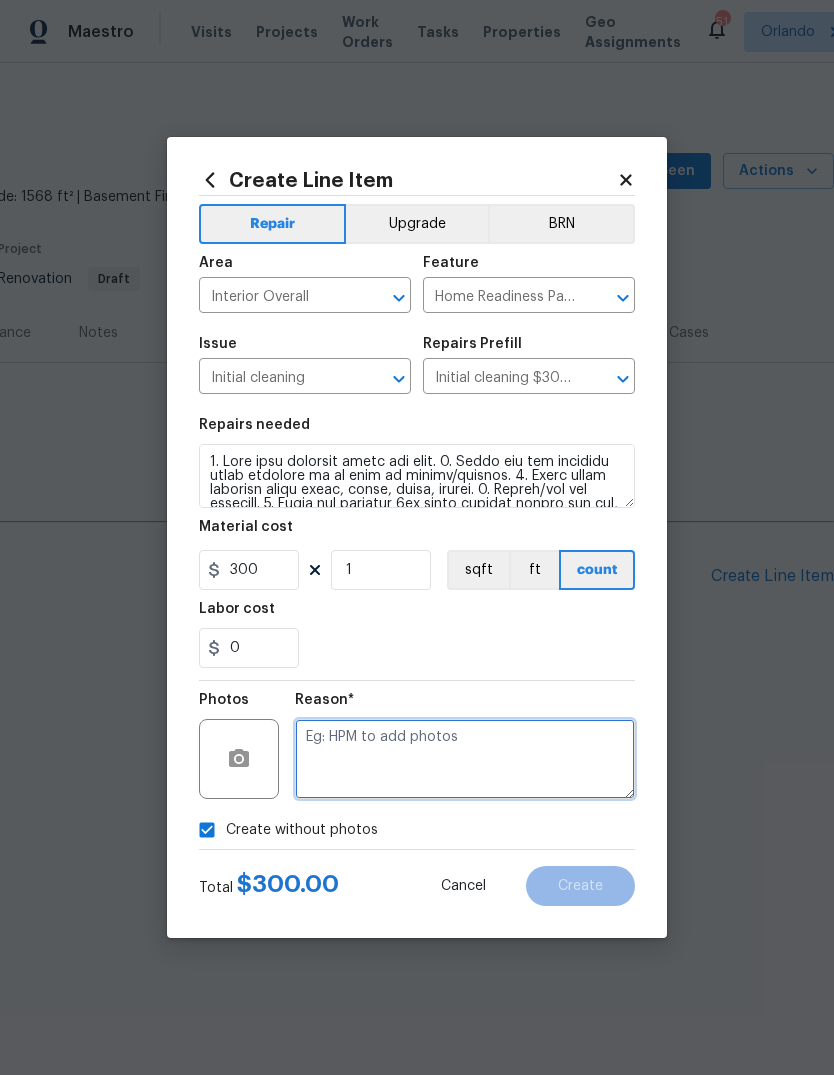 click at bounding box center [465, 759] 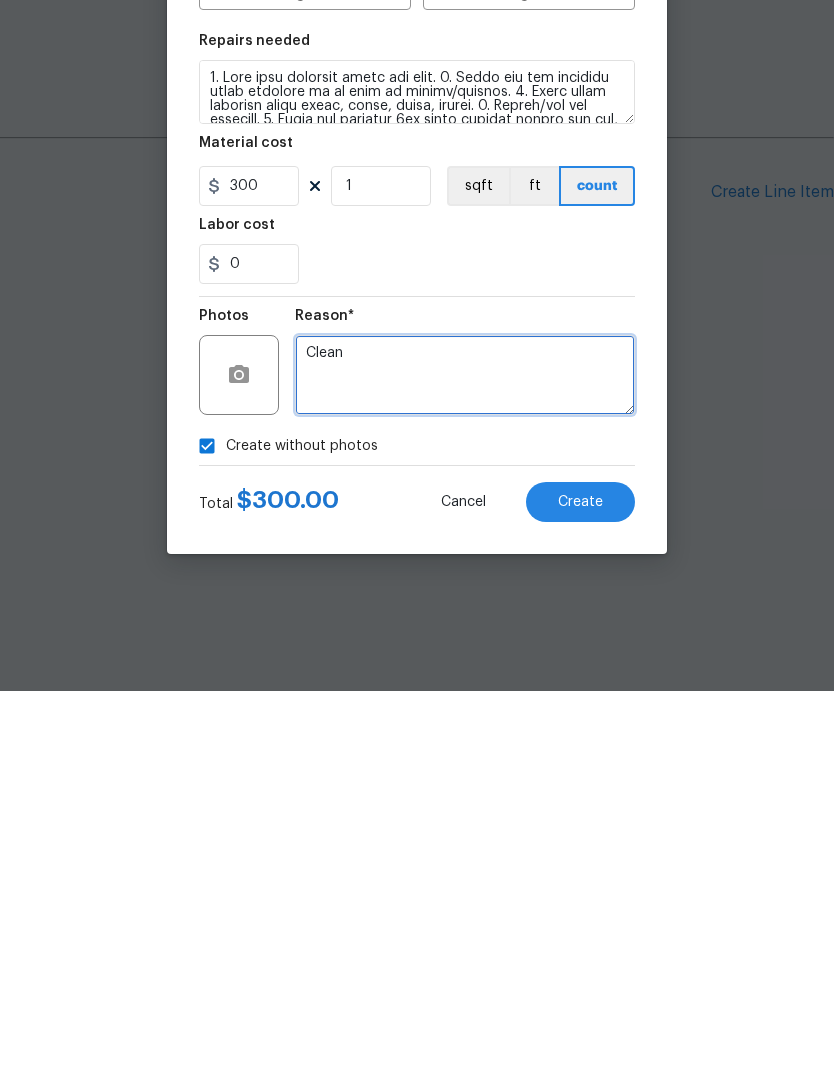 type on "Clean" 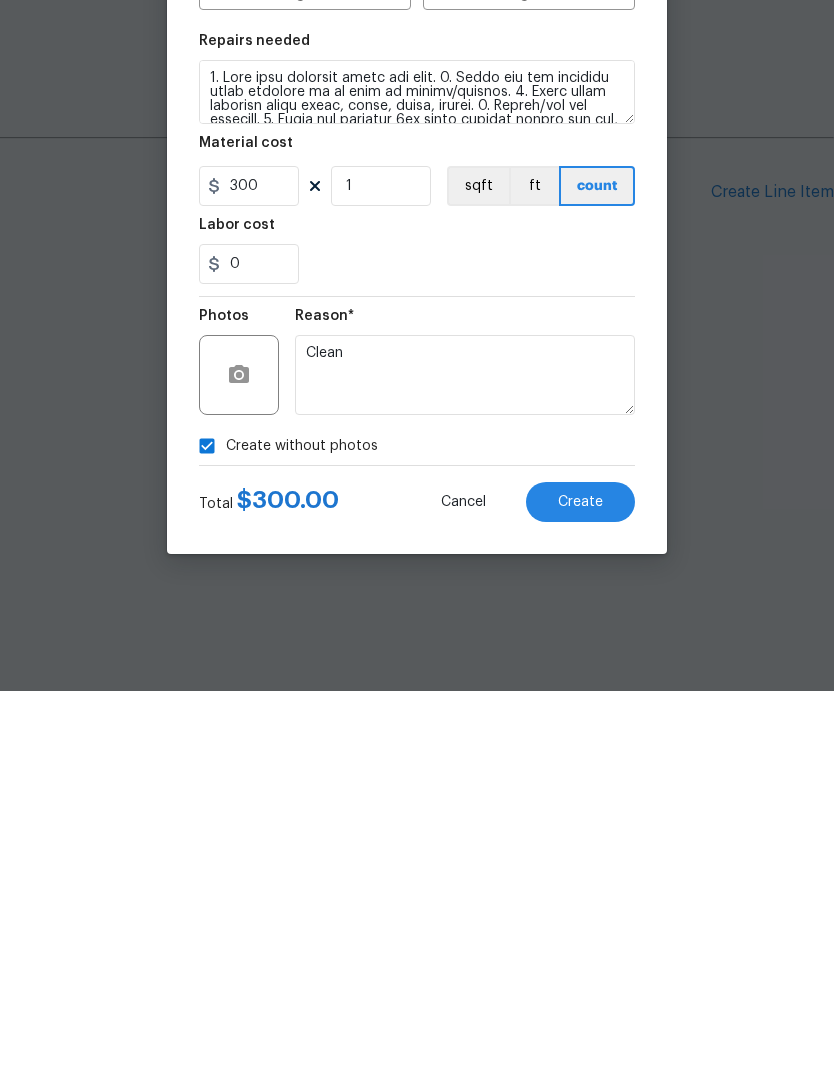 click on "Create" at bounding box center [580, 886] 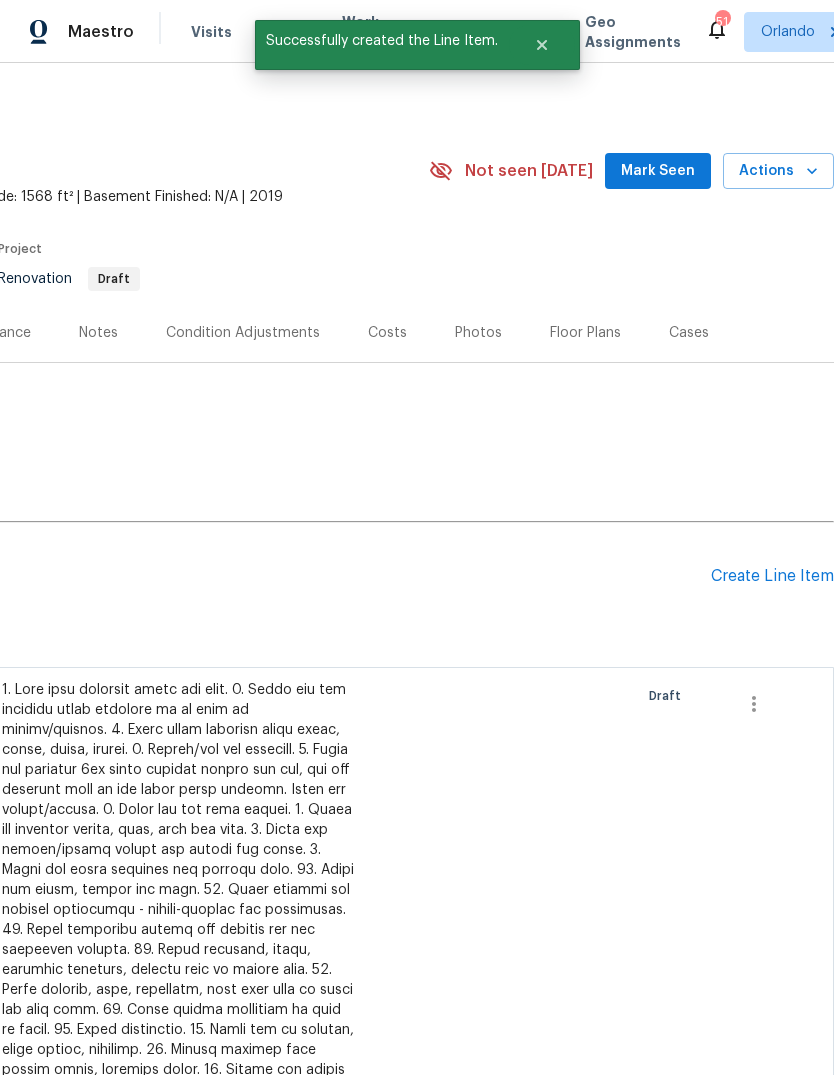 click on "Condition Adjustments" at bounding box center [243, 333] 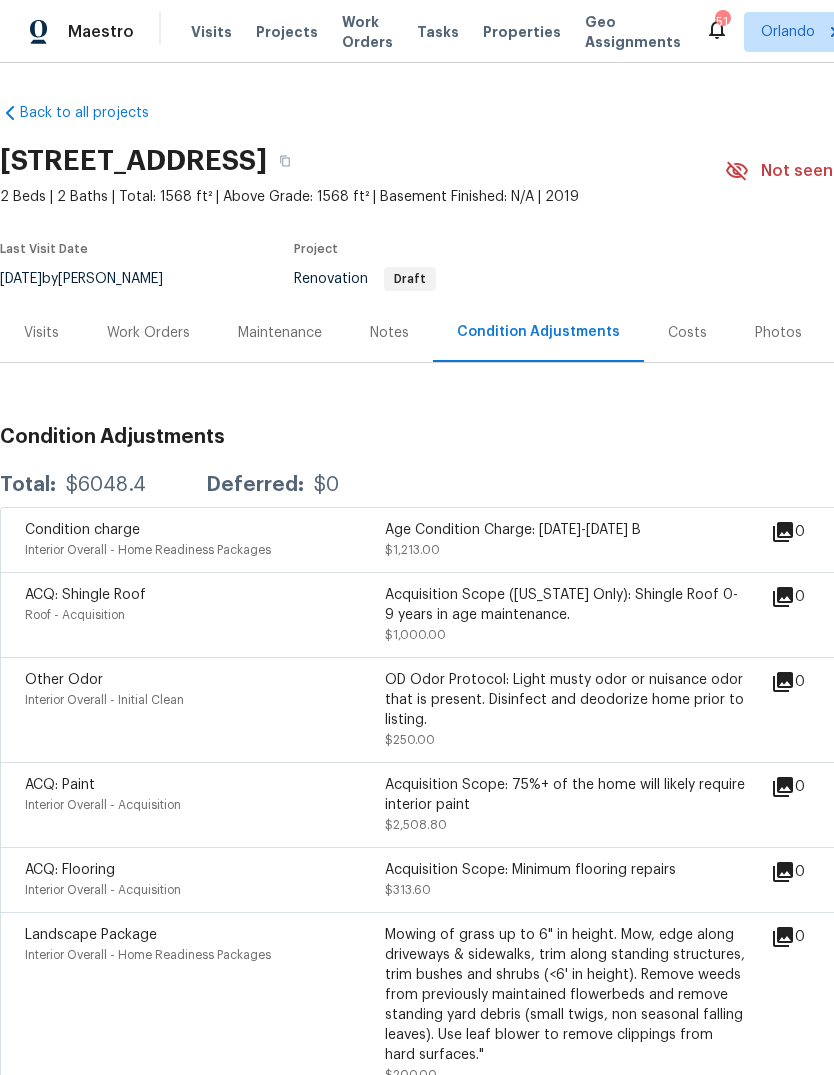 scroll, scrollTop: 0, scrollLeft: 0, axis: both 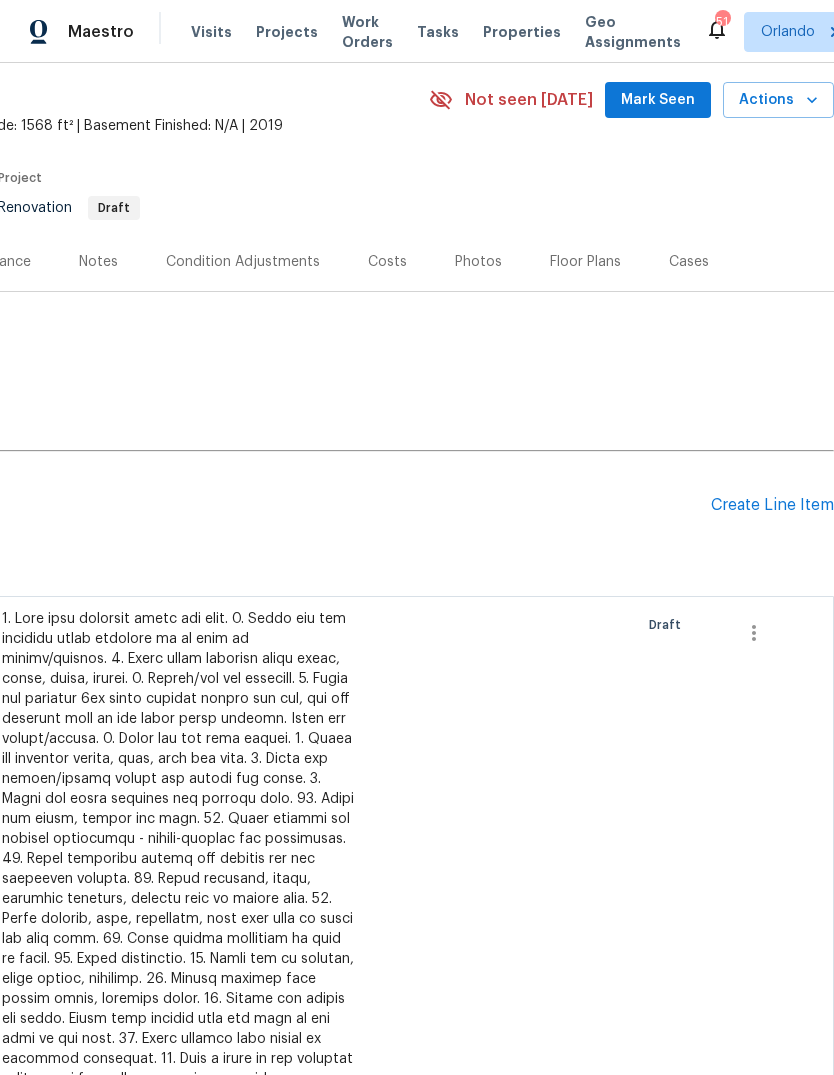 click on "Create Line Item" at bounding box center [772, 505] 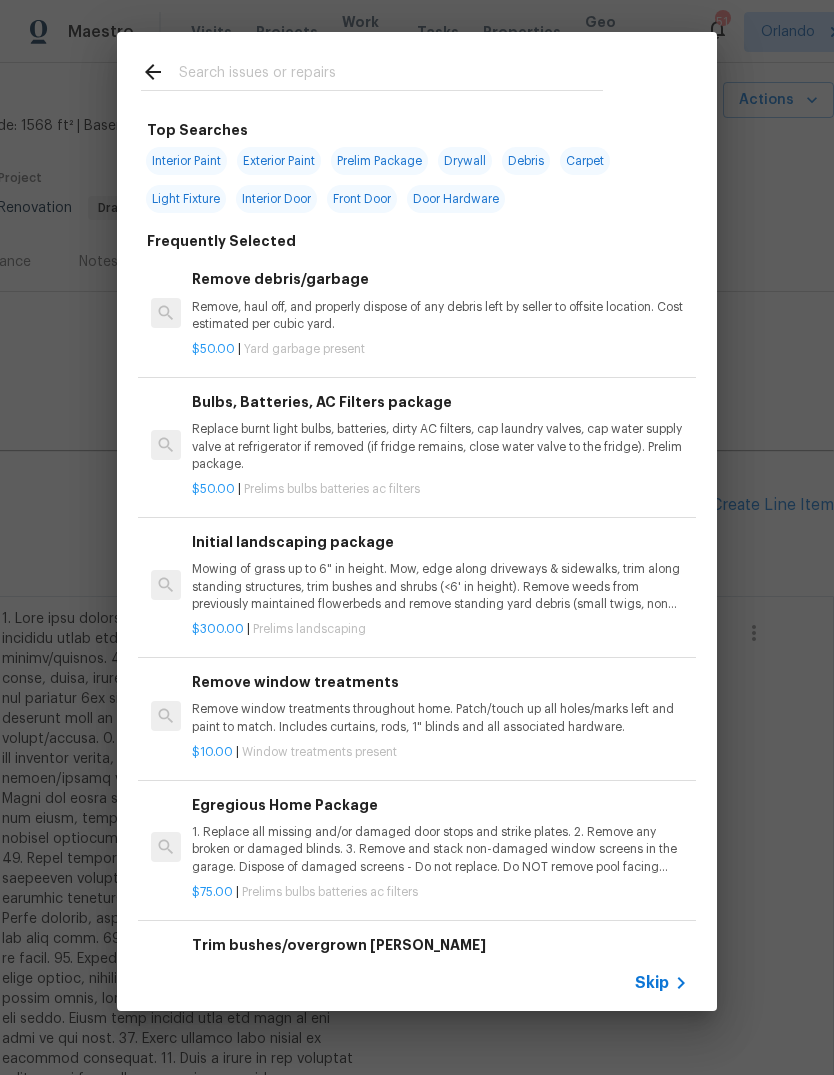 click at bounding box center [391, 75] 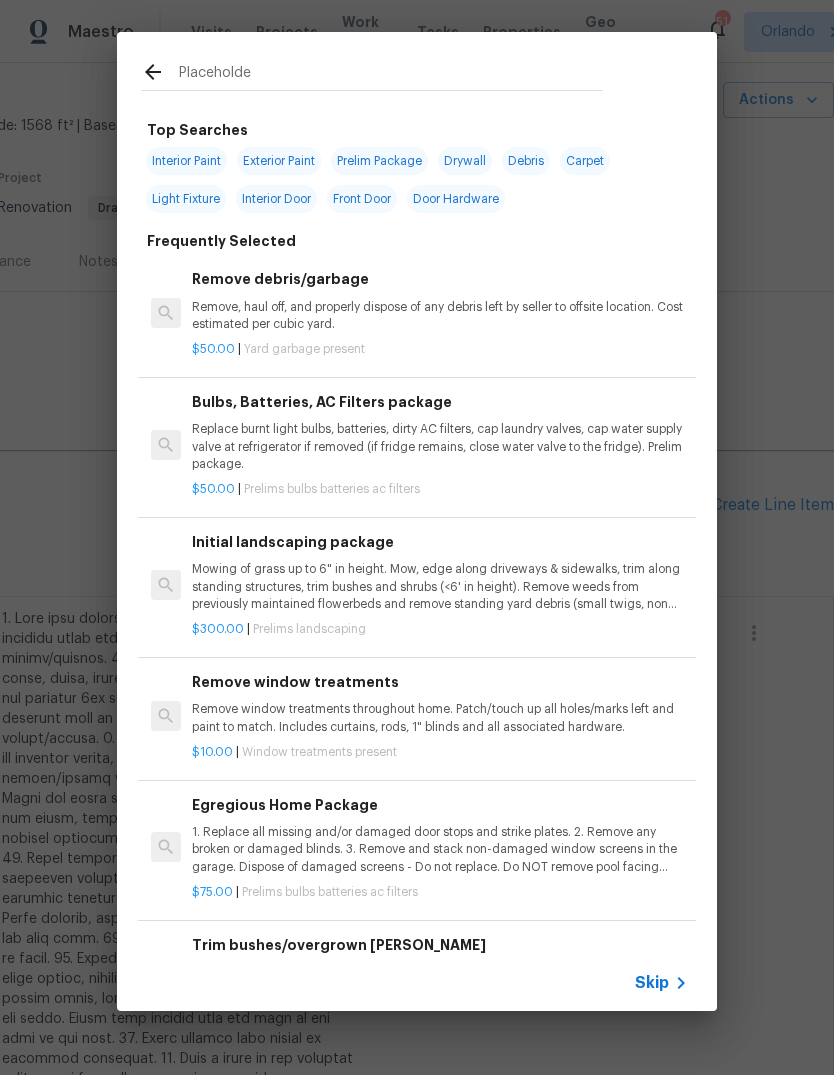 type on "Placeholder" 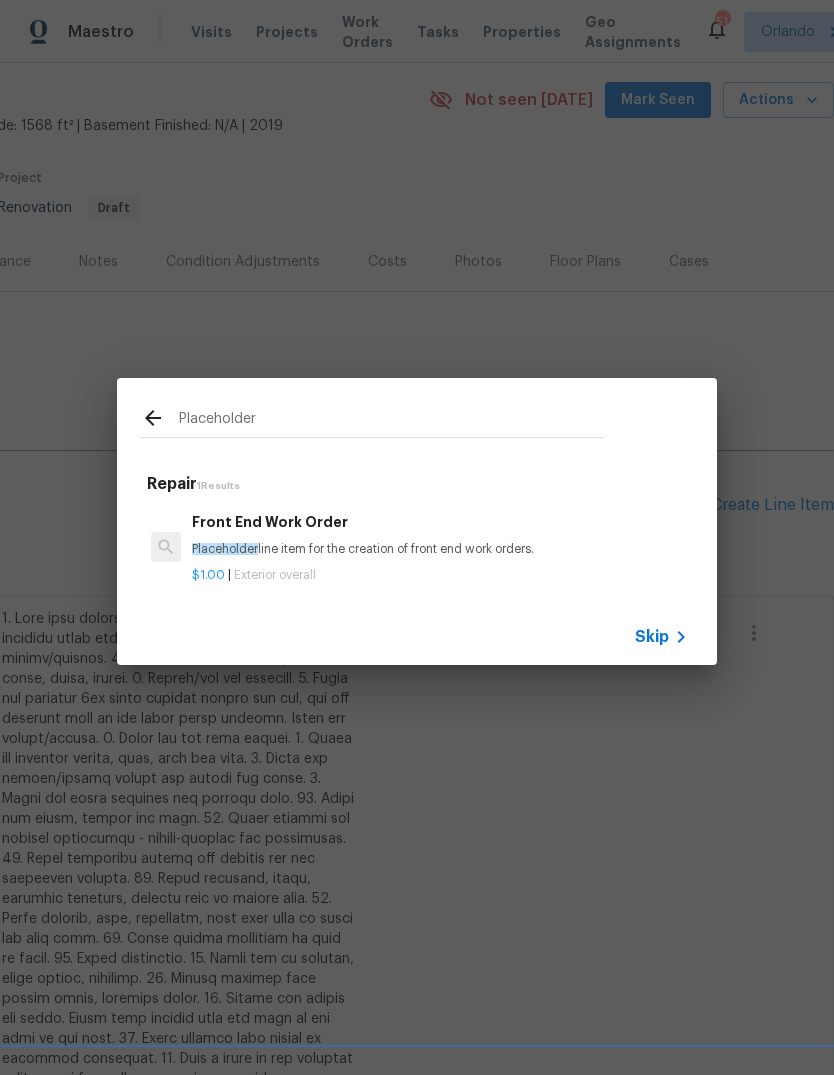 click on "Front End Work Order" at bounding box center [440, 522] 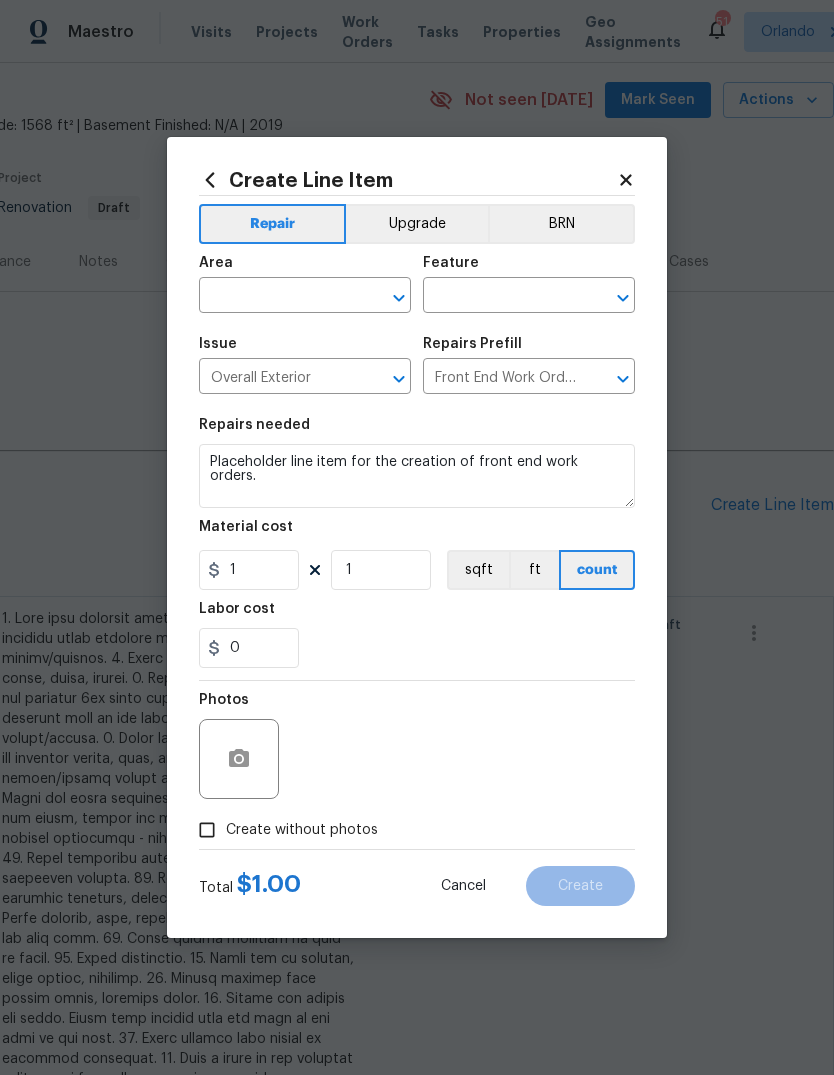 click at bounding box center (385, 298) 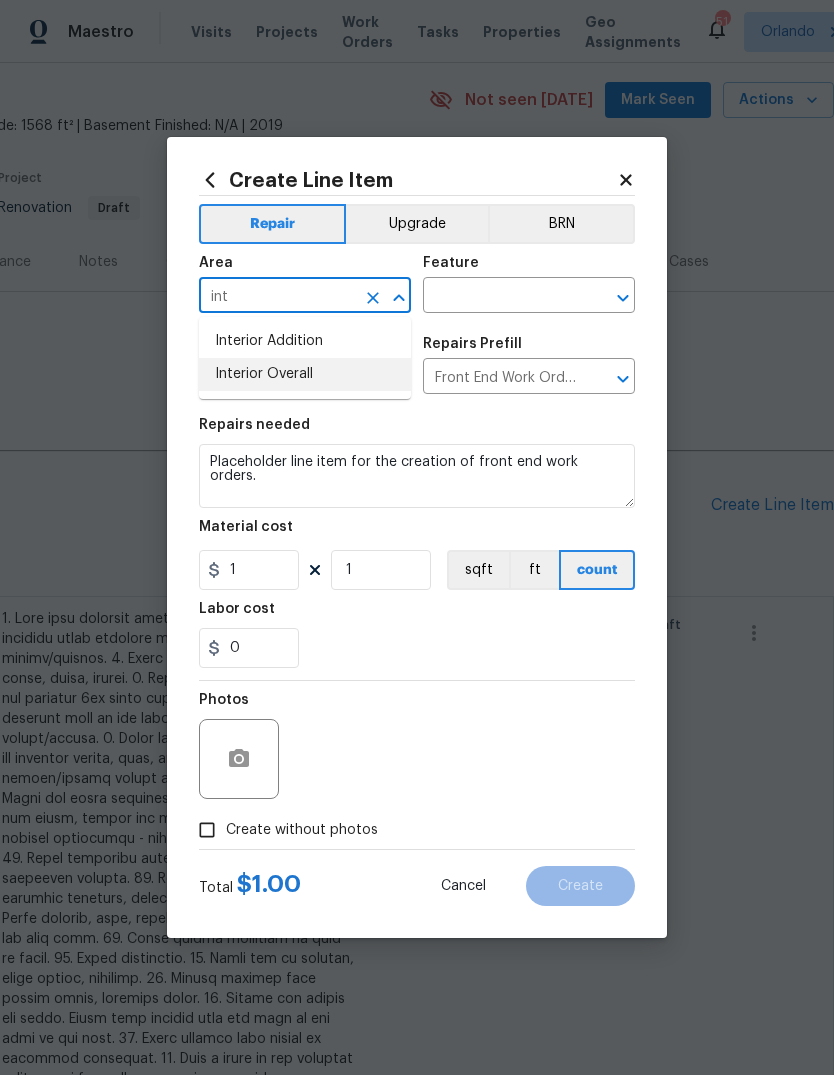 click on "Interior Overall" at bounding box center (305, 374) 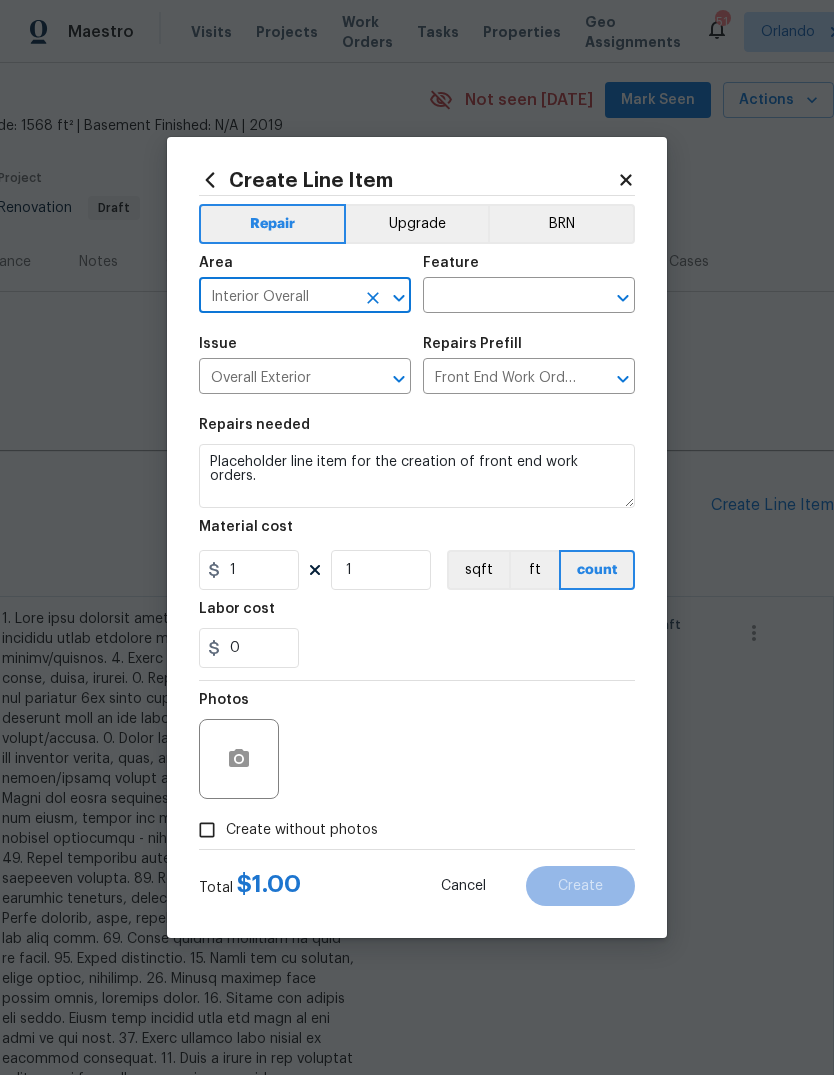click at bounding box center [501, 297] 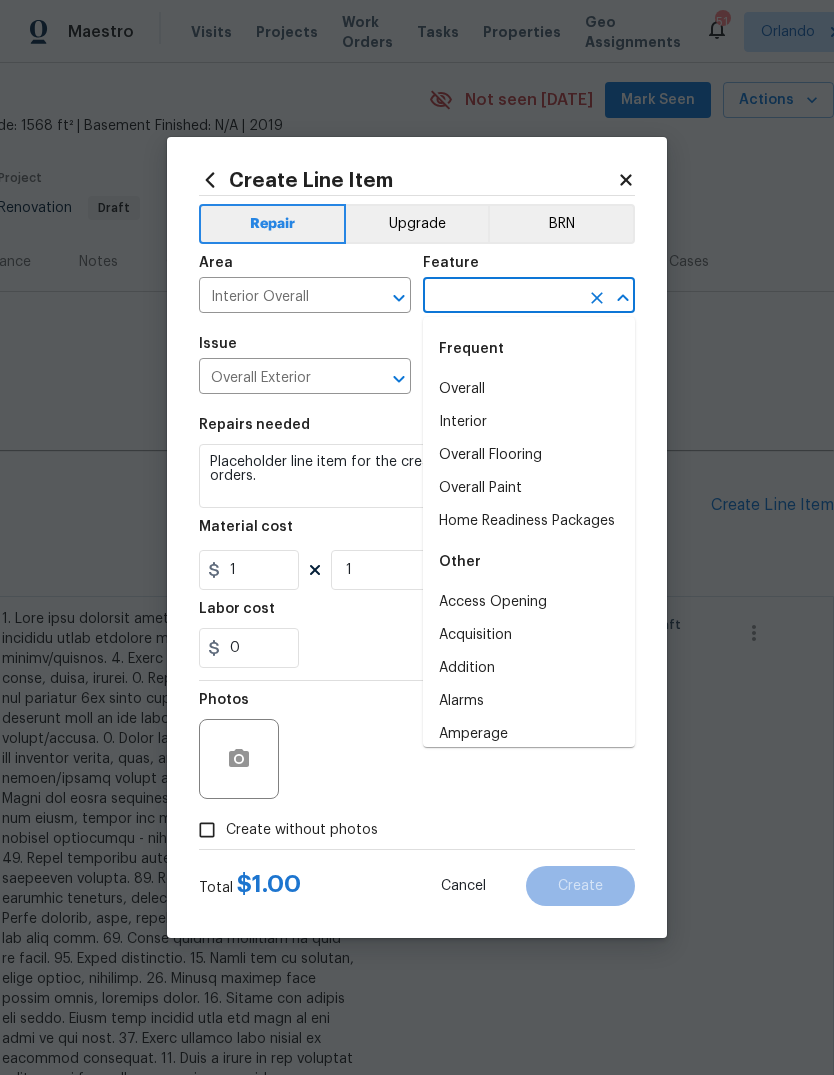 click on "Interior" at bounding box center (529, 422) 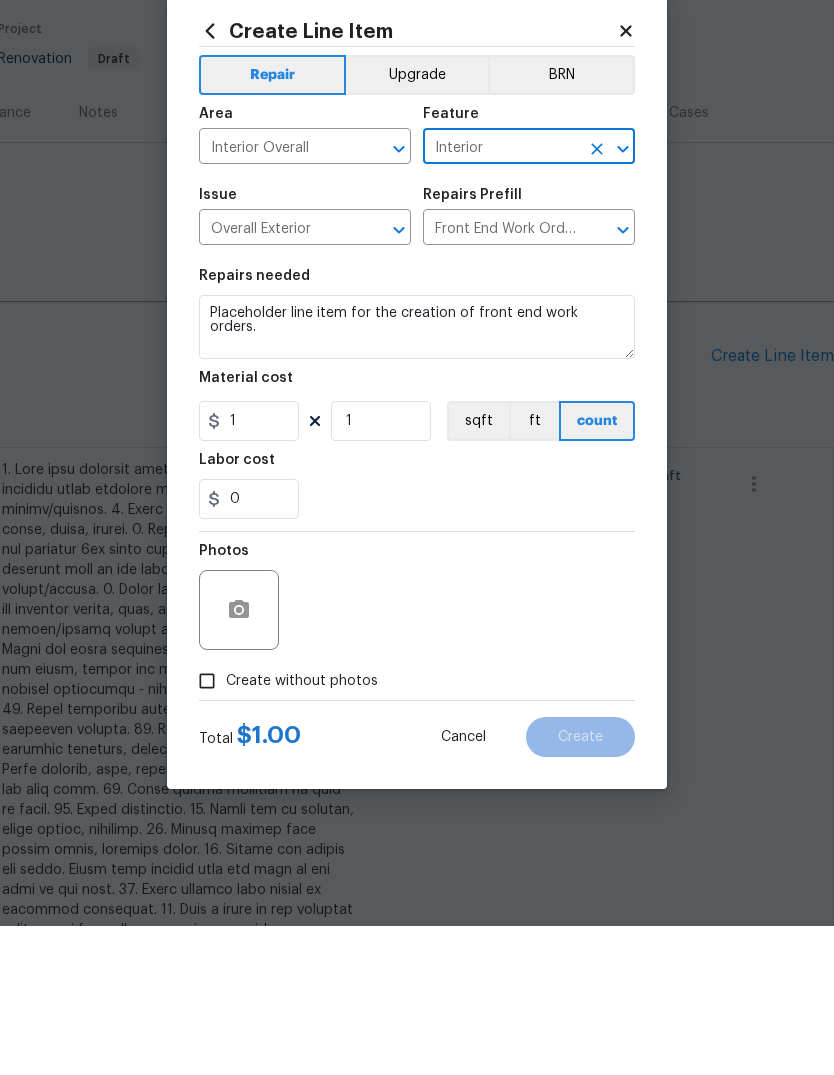 click on "Create without photos" at bounding box center [207, 830] 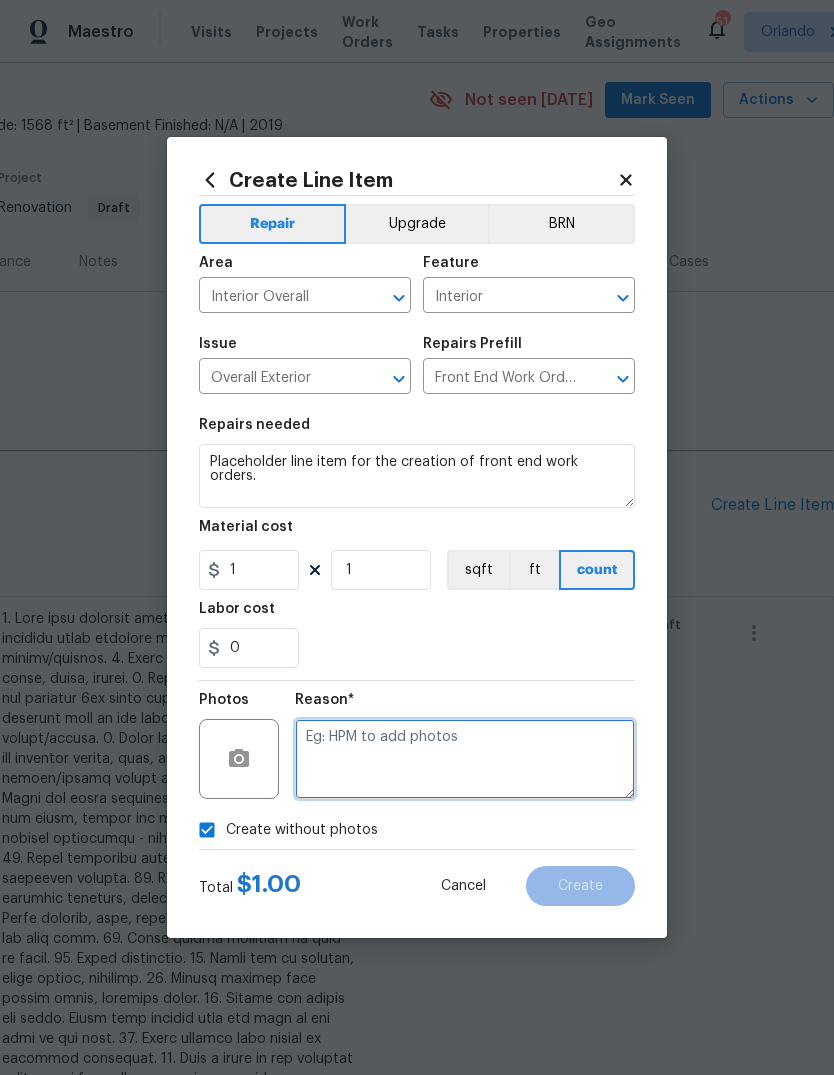click at bounding box center [465, 759] 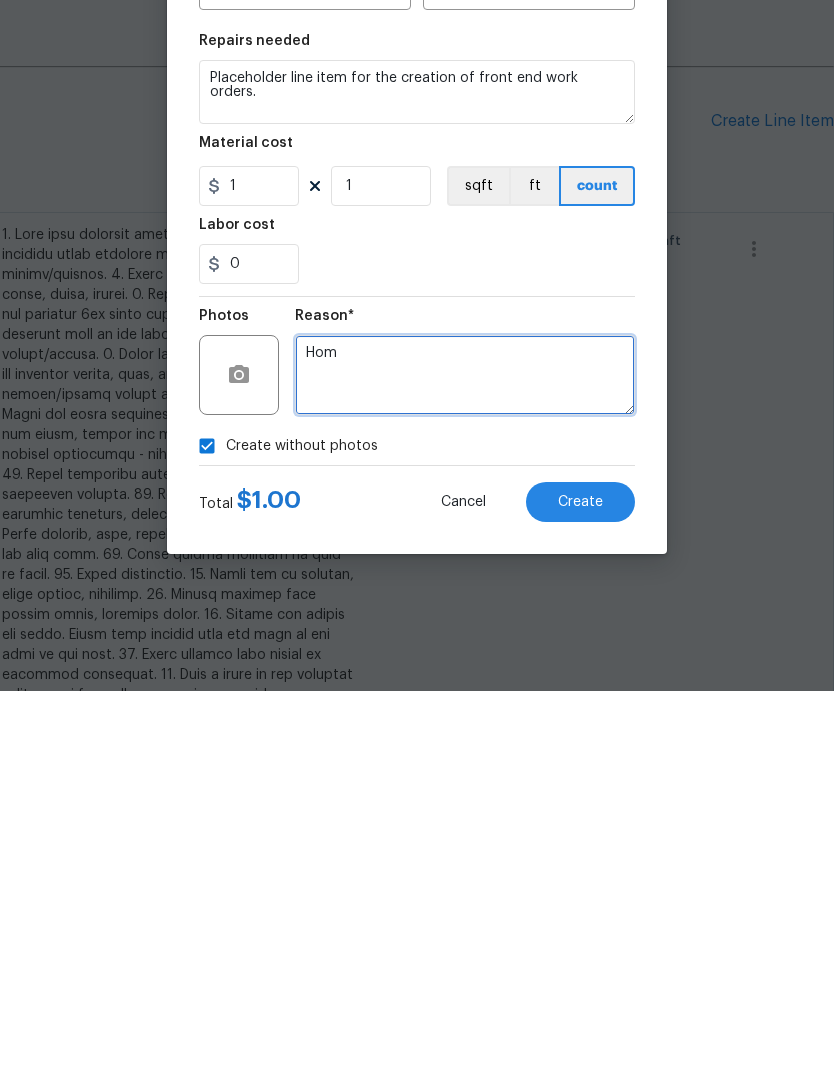 click on "Hom" at bounding box center [465, 759] 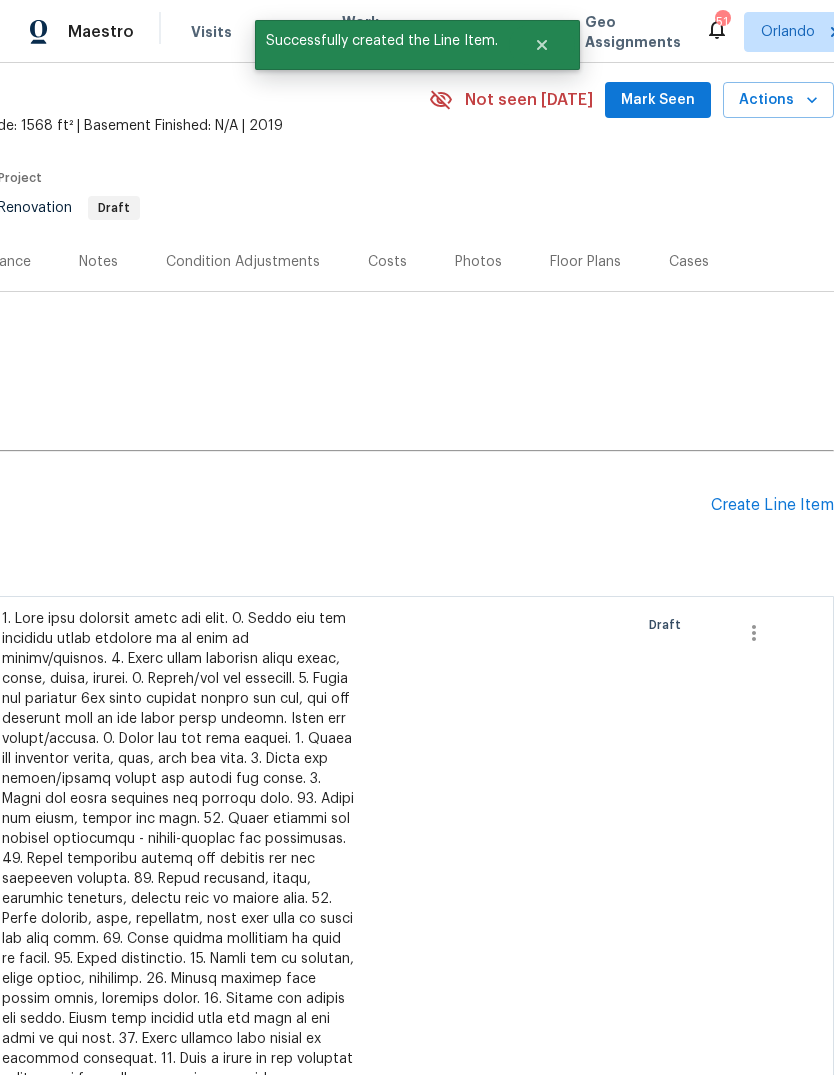 scroll, scrollTop: 0, scrollLeft: 0, axis: both 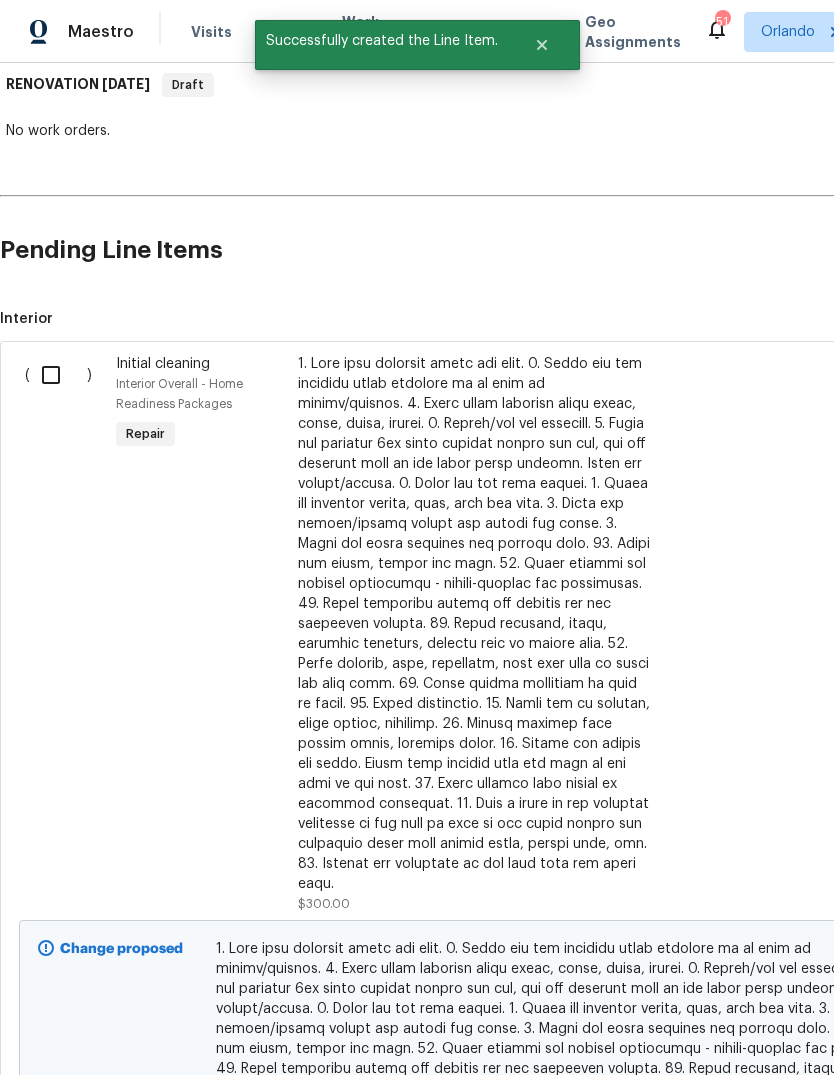 click at bounding box center [58, 375] 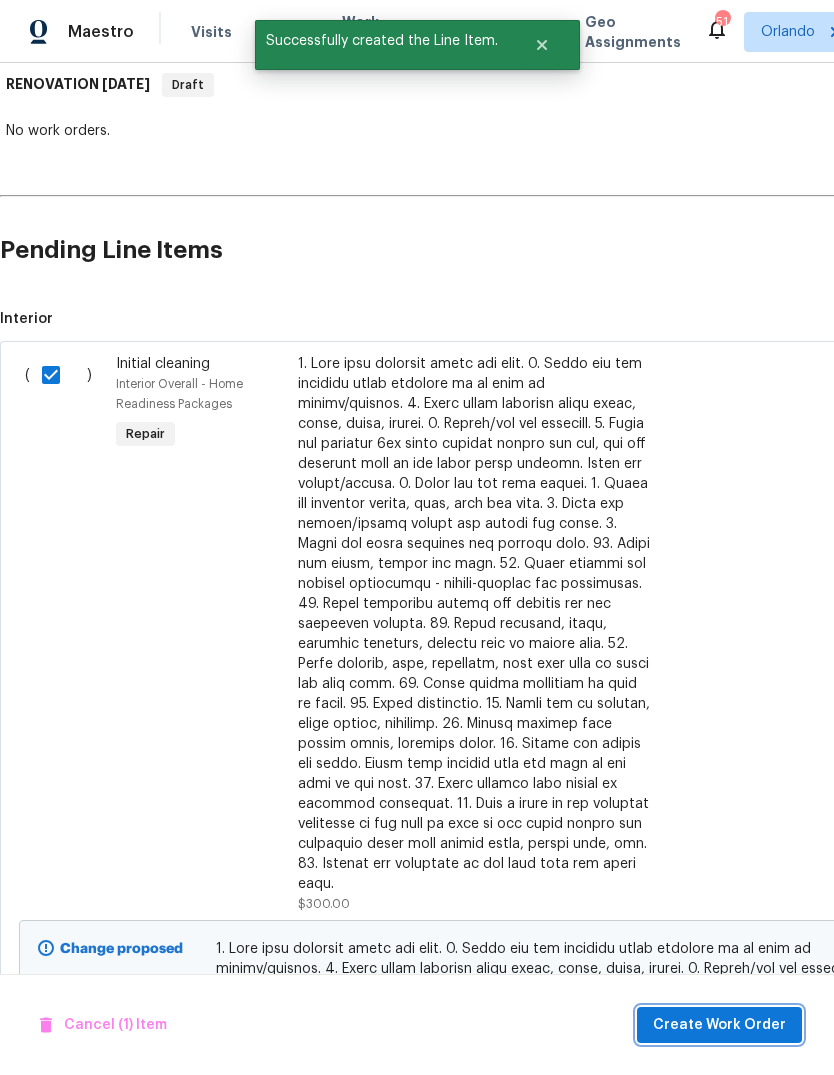 click on "Create Work Order" at bounding box center (719, 1025) 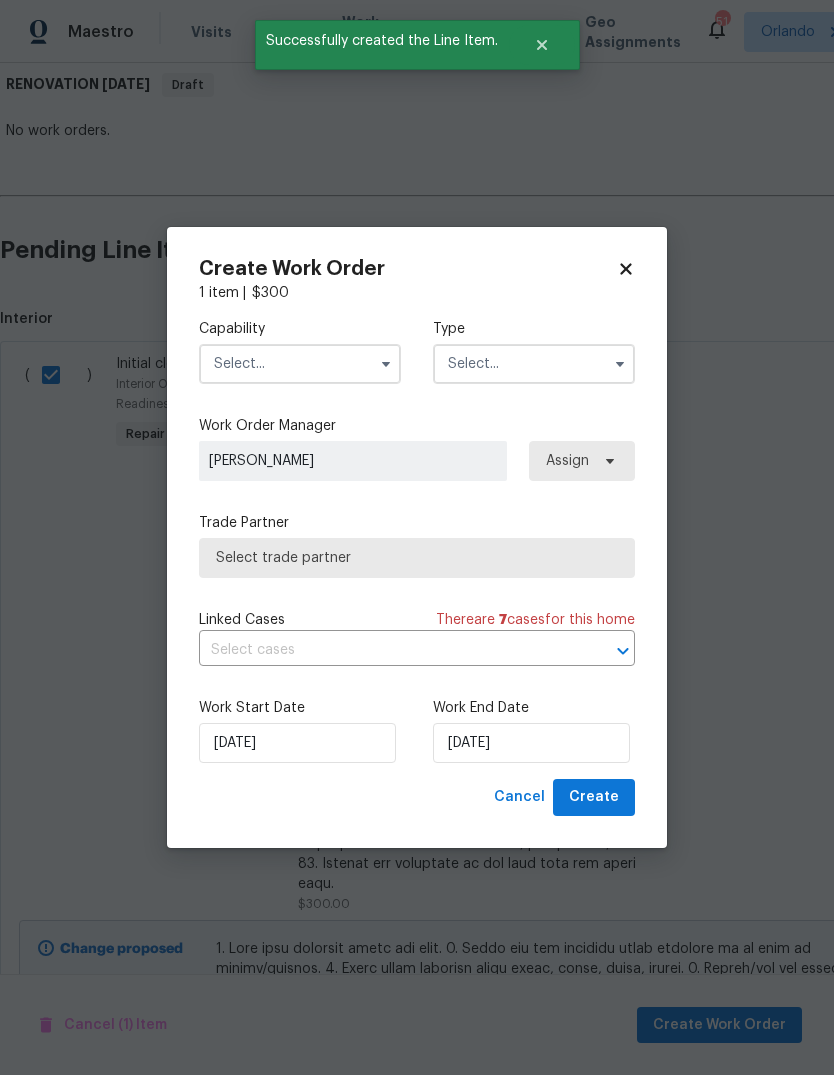 click at bounding box center [300, 364] 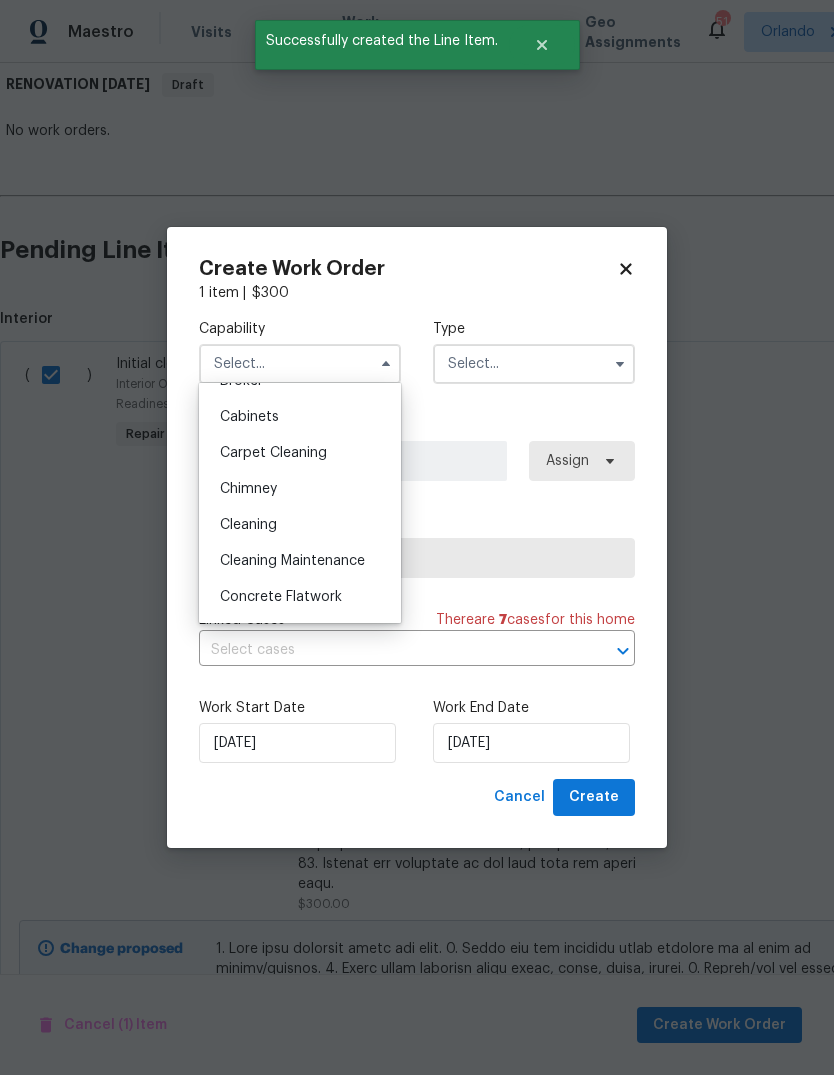 scroll, scrollTop: 170, scrollLeft: 0, axis: vertical 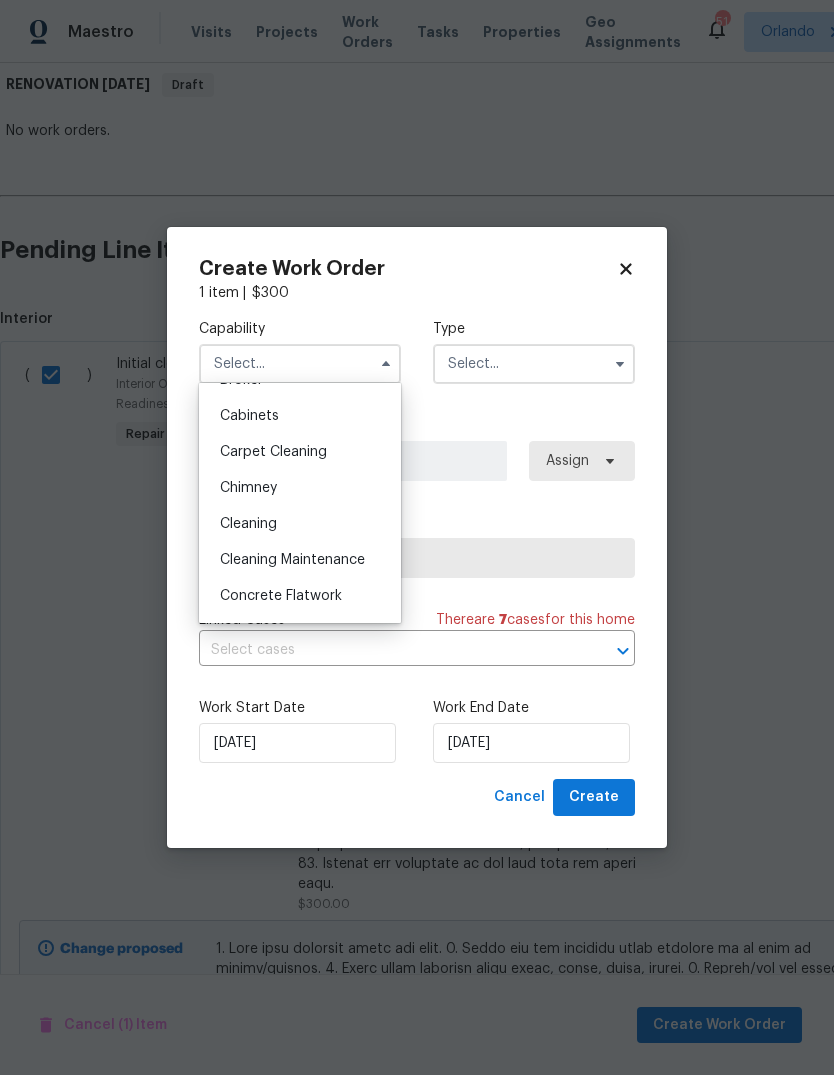 click on "Cleaning" at bounding box center (248, 524) 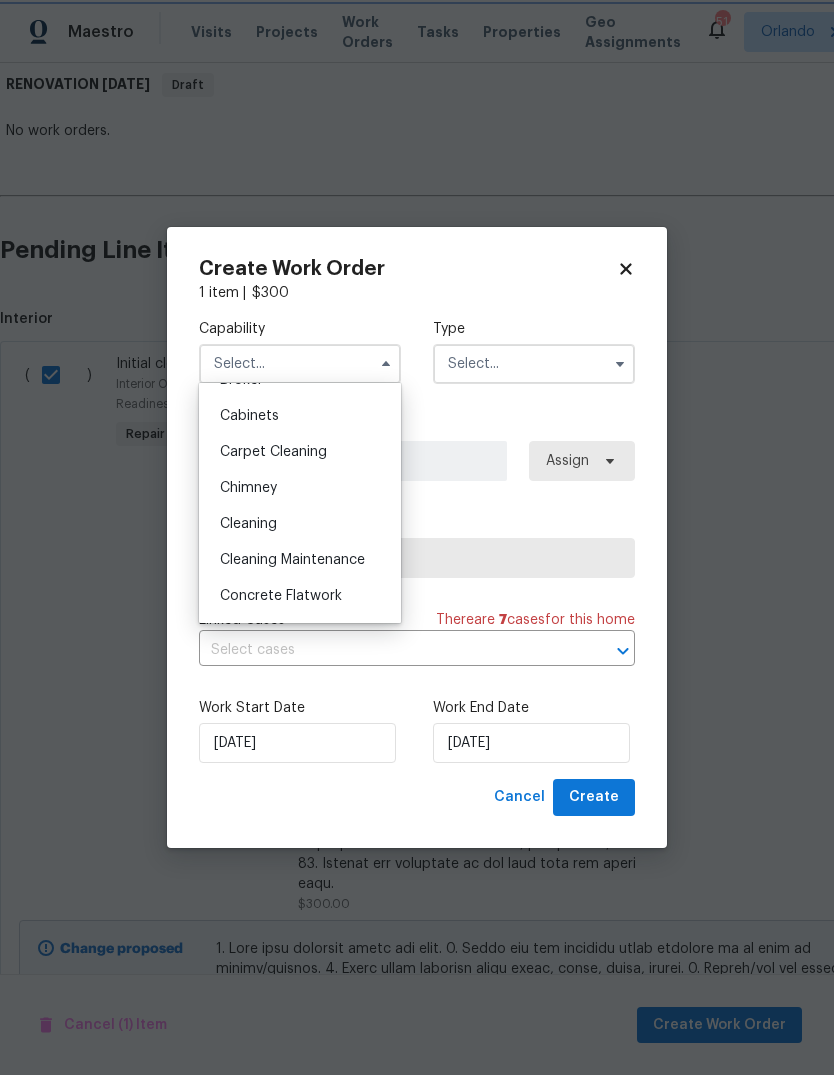 type on "Cleaning" 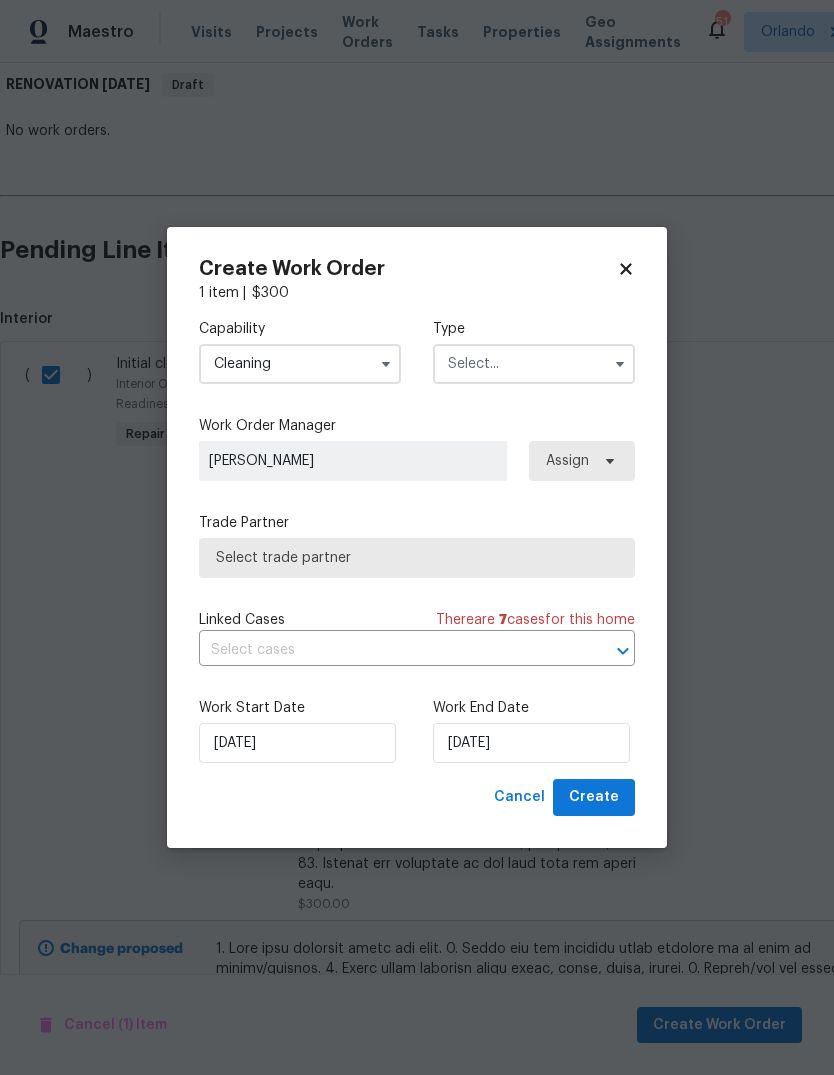 click at bounding box center (534, 364) 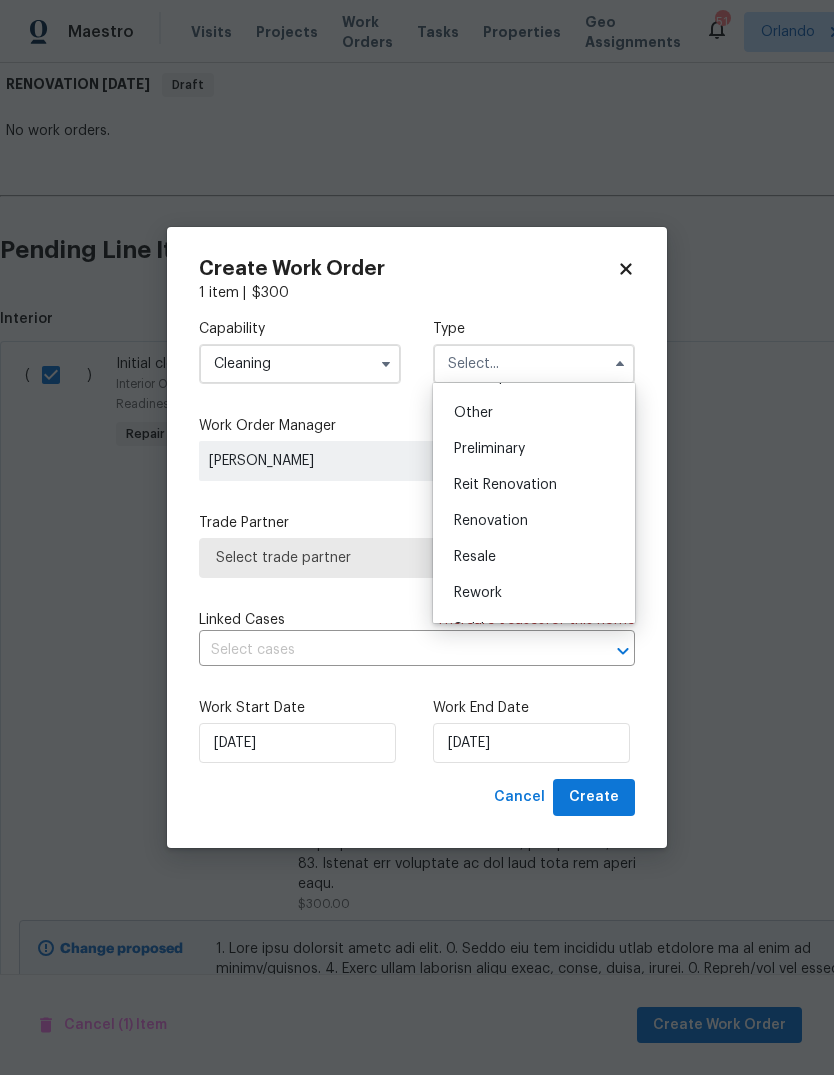 scroll, scrollTop: 391, scrollLeft: 0, axis: vertical 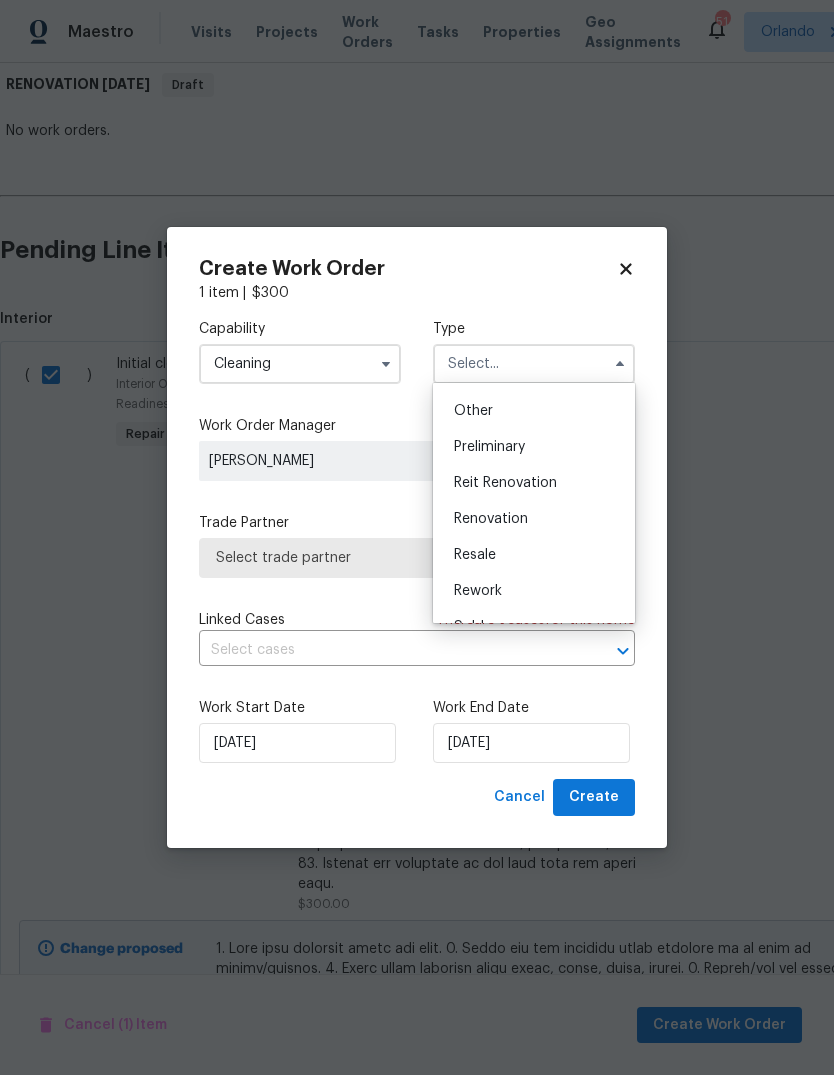 click on "Renovation" at bounding box center (534, 519) 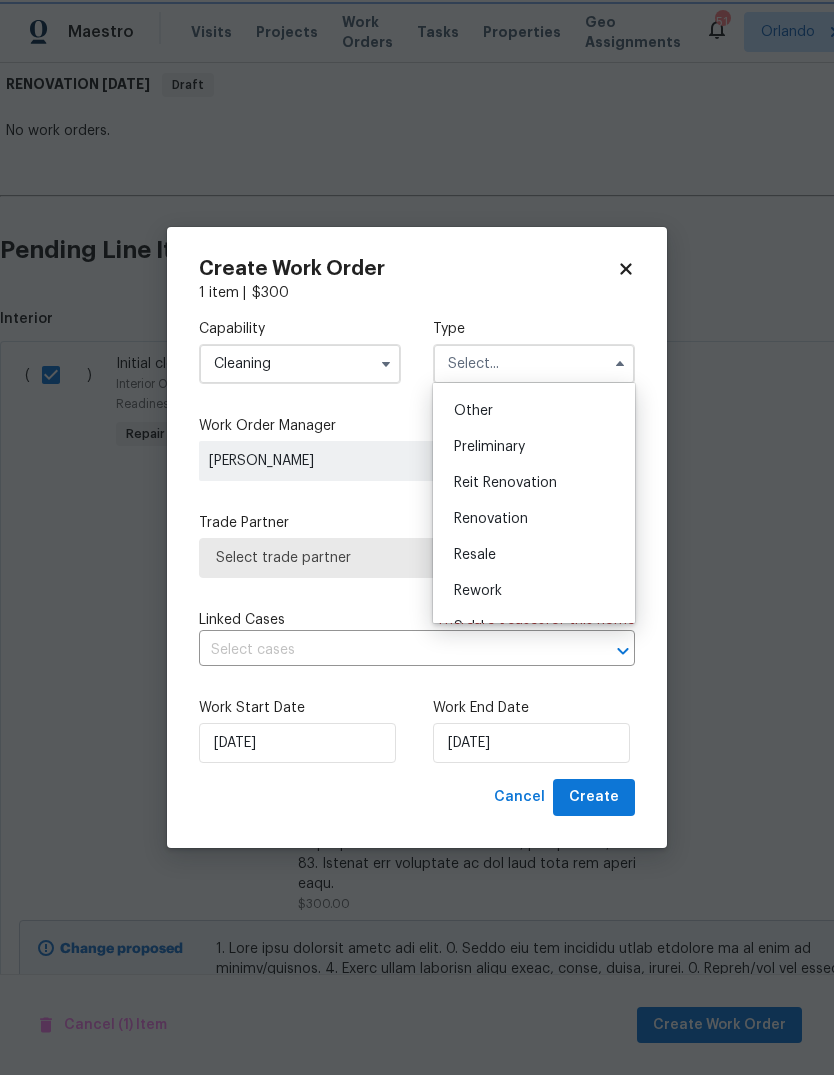 type on "Renovation" 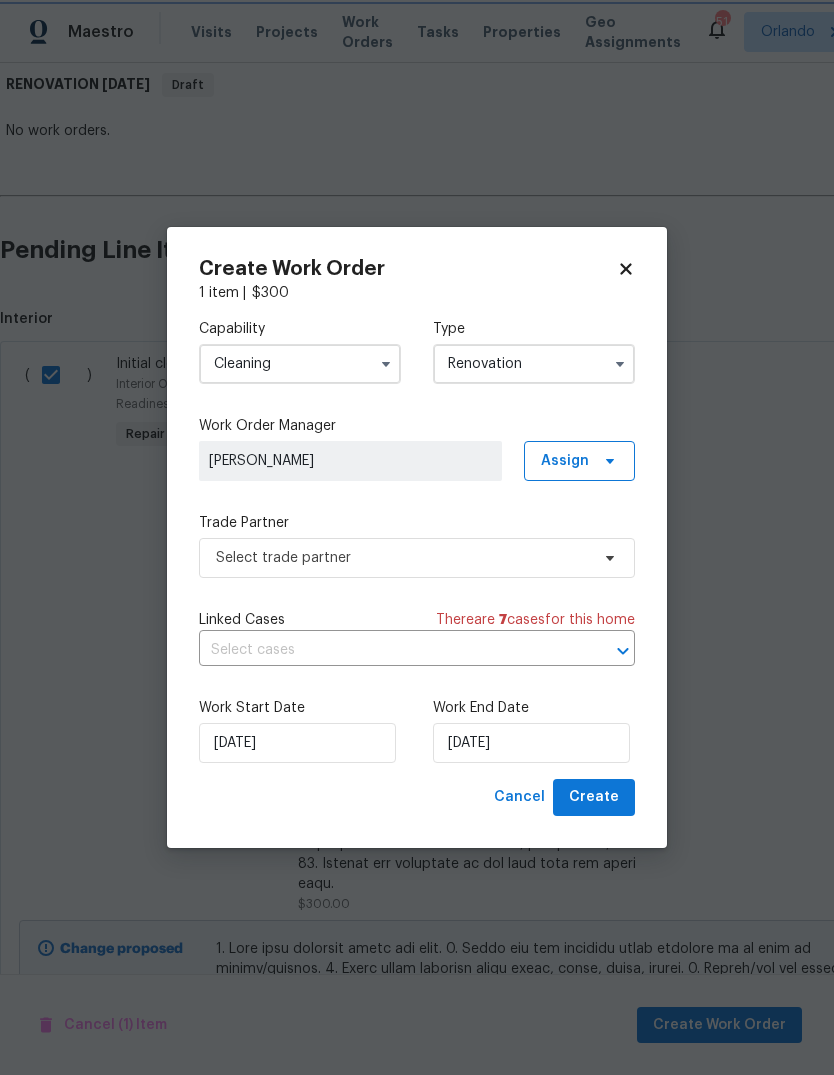 scroll, scrollTop: 0, scrollLeft: 0, axis: both 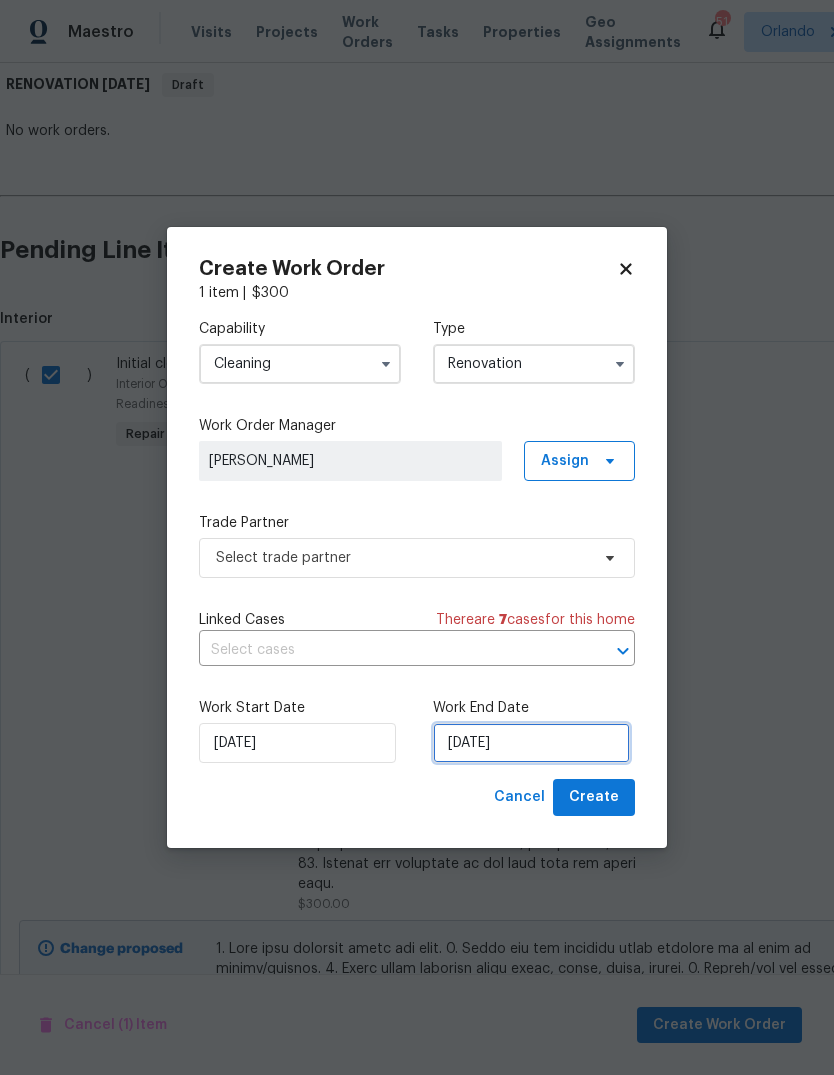 click on "[DATE]" at bounding box center (531, 743) 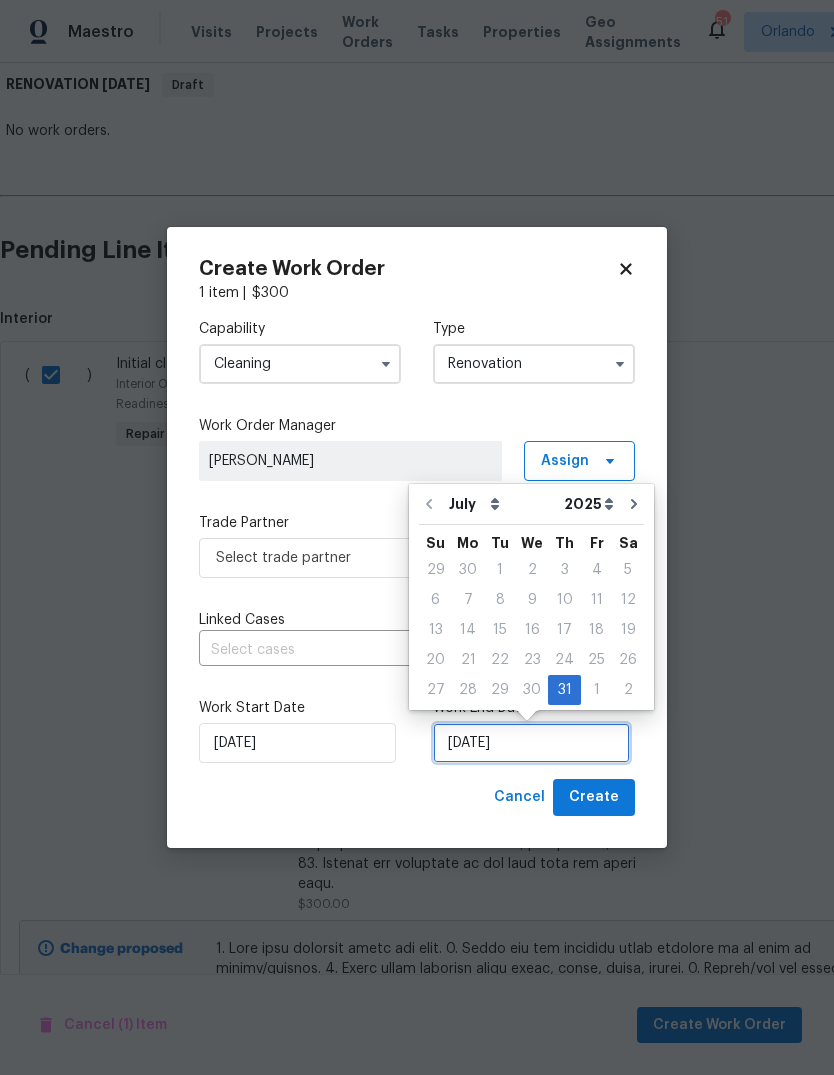 scroll, scrollTop: 15, scrollLeft: 0, axis: vertical 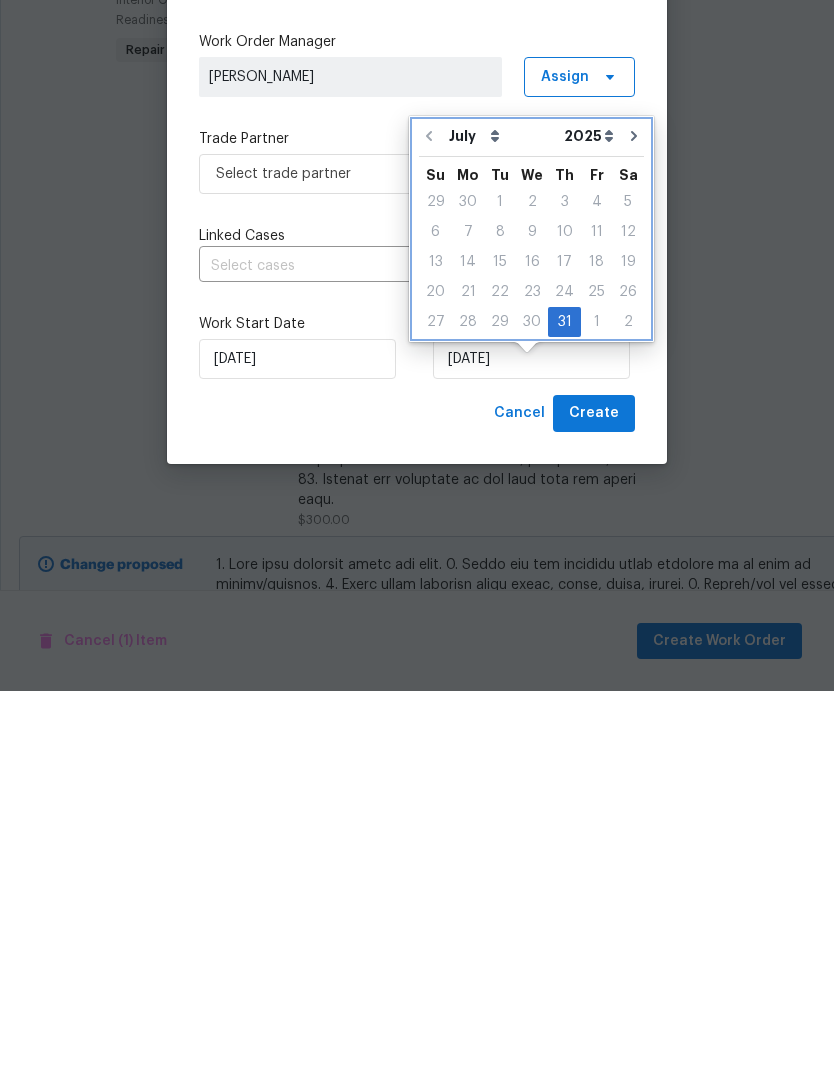 click 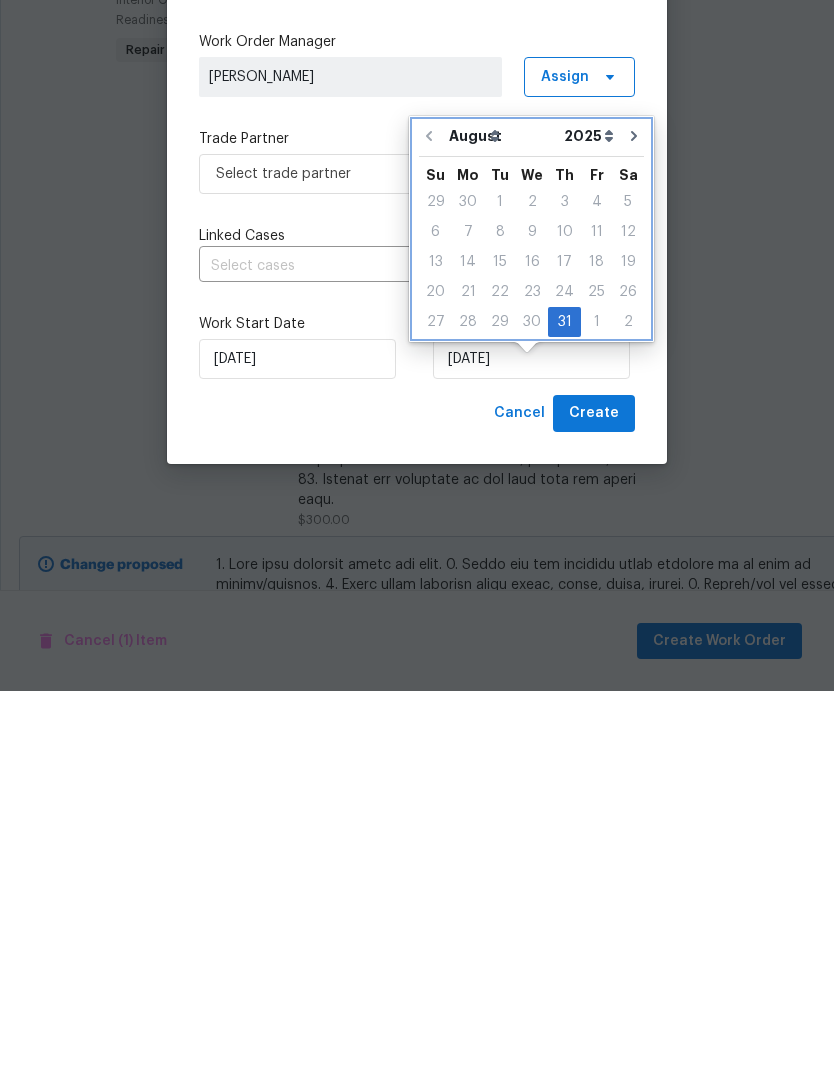 scroll, scrollTop: 75, scrollLeft: 0, axis: vertical 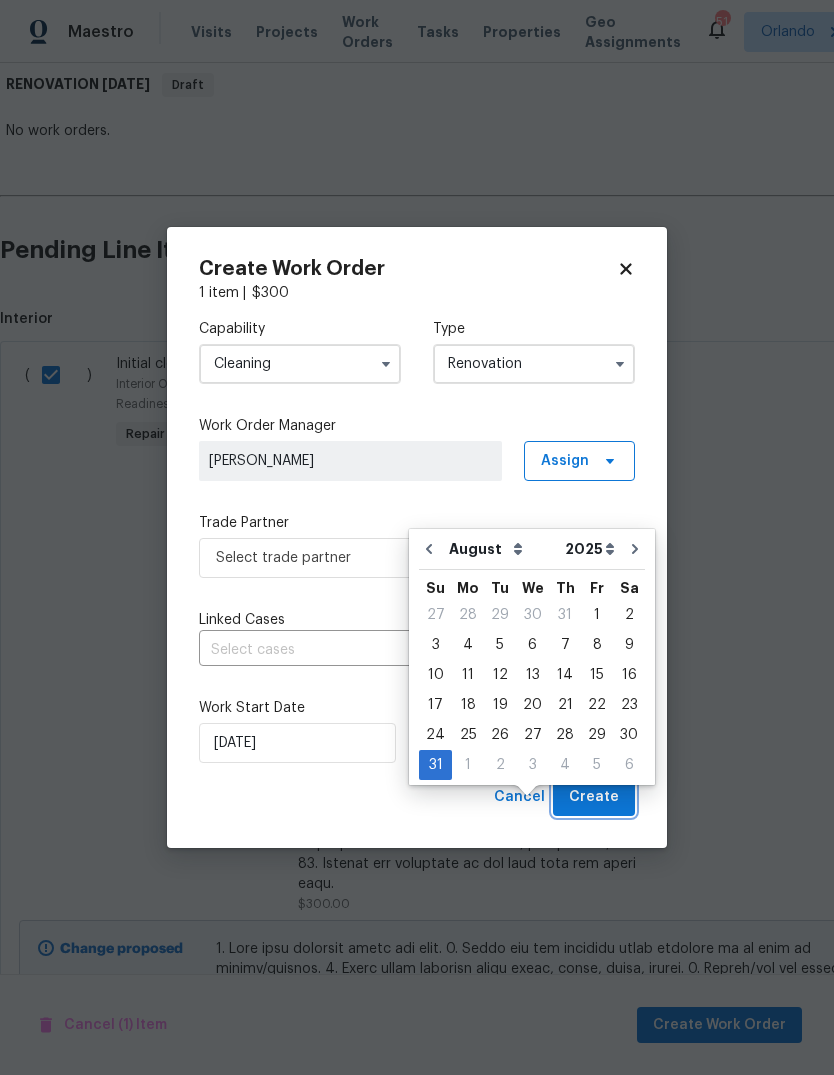 click on "Create" at bounding box center (594, 797) 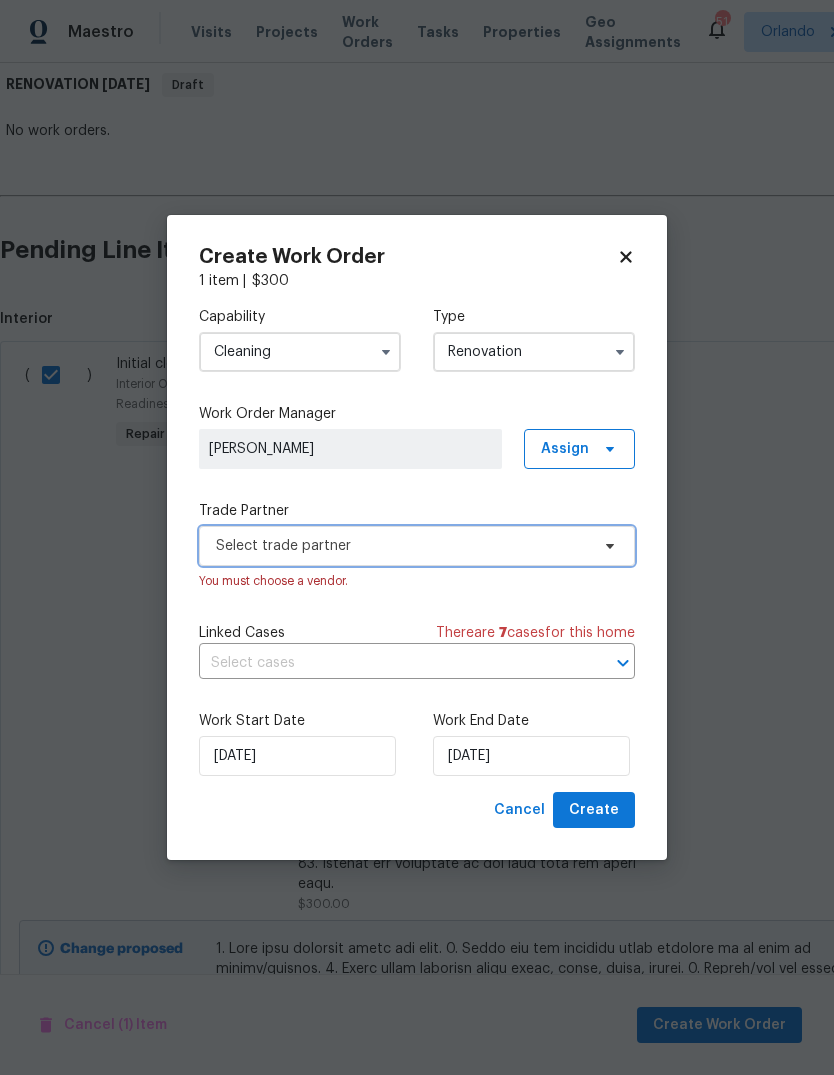 click on "Select trade partner" at bounding box center (417, 546) 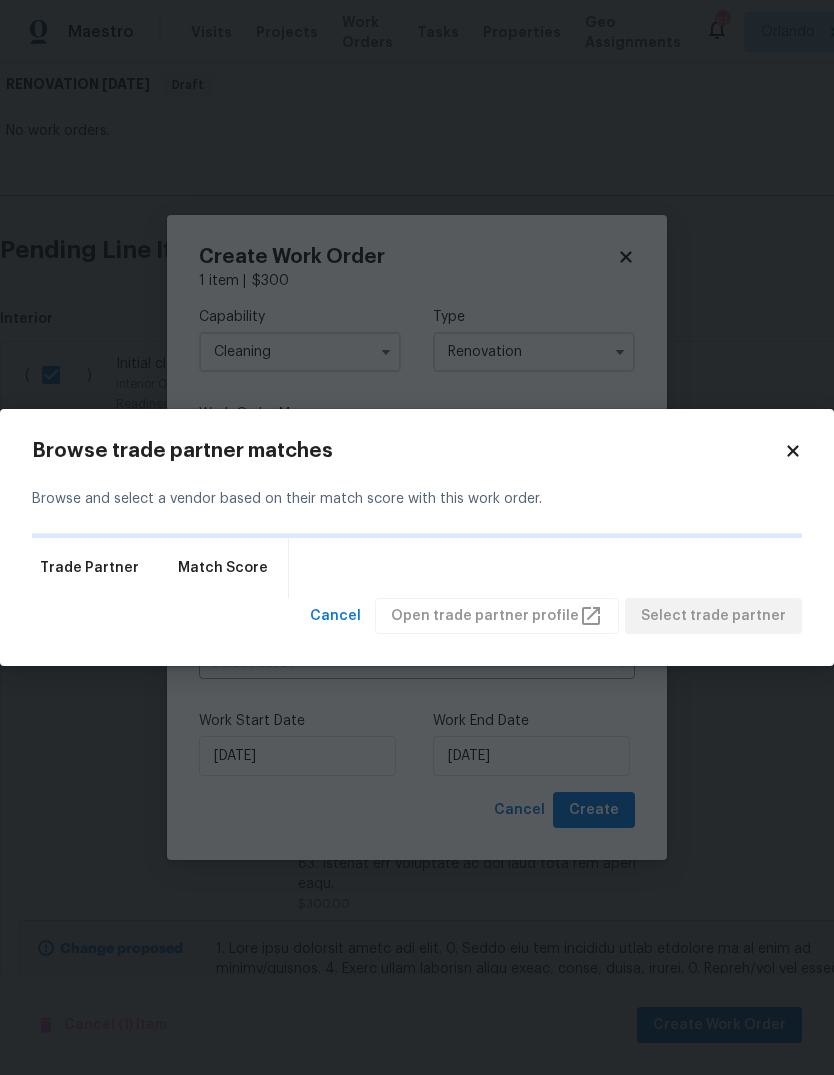 click on "Maestro Visits Projects Work Orders Tasks Properties Geo Assignments 51 [PERSON_NAME] Back to all projects [STREET_ADDRESS] 2 Beds | 2 Baths | Total: 1568 ft² | Above Grade: 1568 ft² | Basement Finished: N/A | 2019 Not seen [DATE] Mark Seen Actions Last Visit Date [DATE]  by  [PERSON_NAME]   Project Renovation   Draft Visits Work Orders Maintenance Notes Condition Adjustments Costs Photos Floor Plans Cases RENOVATION   [DATE] Draft No work orders. Cancel (1) Item Create Work Order Pending Line Items Create Line Item Interior ( ) Initial cleaning Interior Overall - Home Readiness Packages Repair $300.00 Draft Change proposed $300.00 Deny Approve ( ) Overall Exterior Interior Overall - Interior Repair Placeholder line item for the creation of front end work orders. $1.00 Draft Change proposed Placeholder line item for the creation of front end work orders. $1.00 Deny Approve
Create Work Order 1 item | $ 300 Capability   Cleaning Type   Renovation Work Order Manager   [PERSON_NAME]" at bounding box center (417, 537) 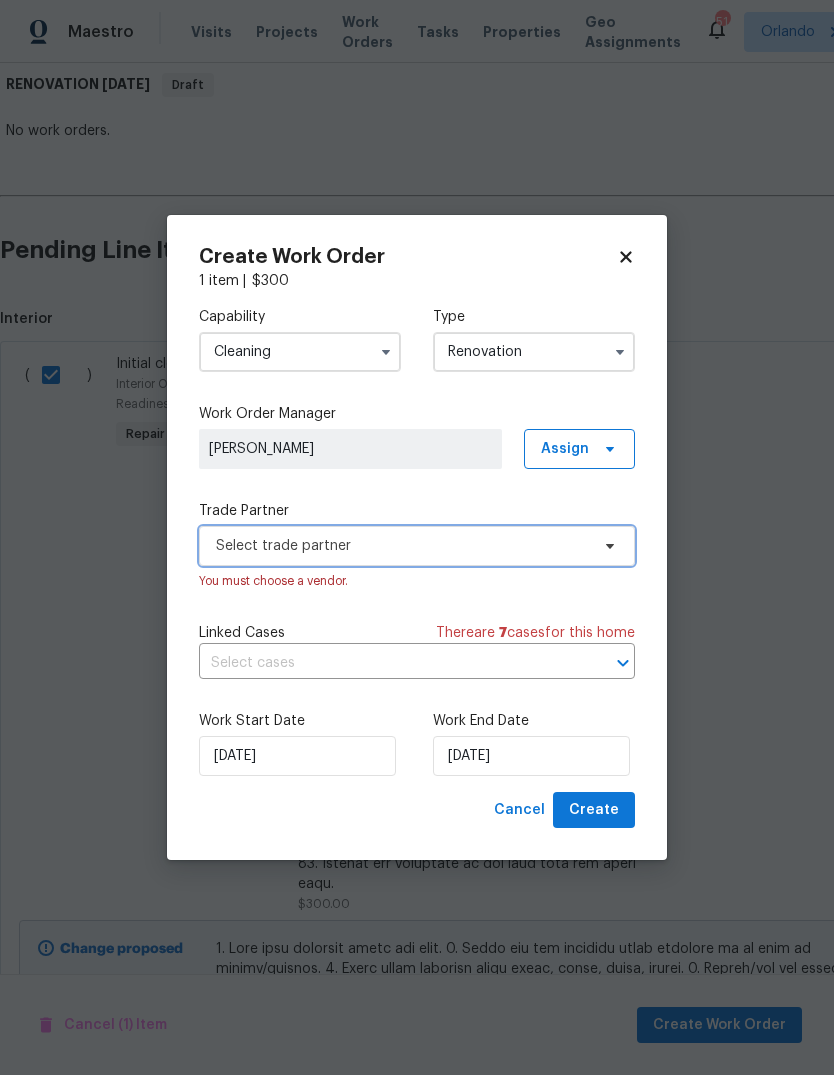 click on "Select trade partner" at bounding box center (402, 546) 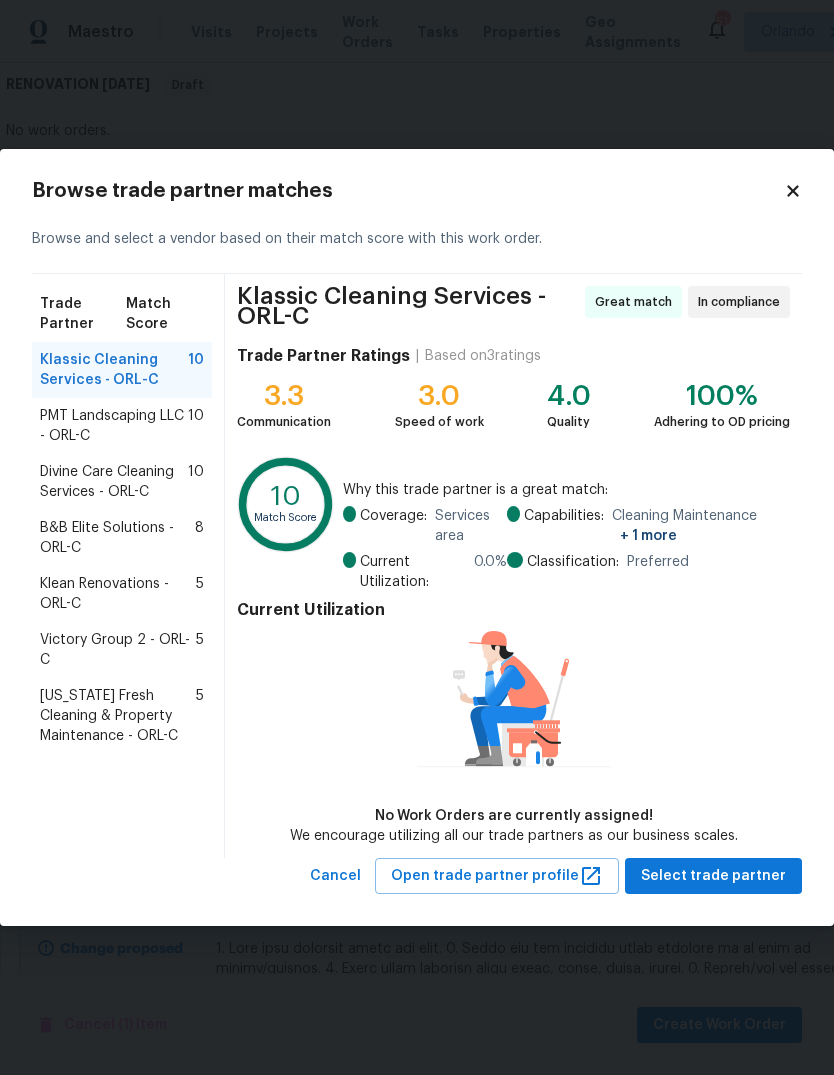 click on "PMT Landscaping LLC - ORL-C" at bounding box center [114, 426] 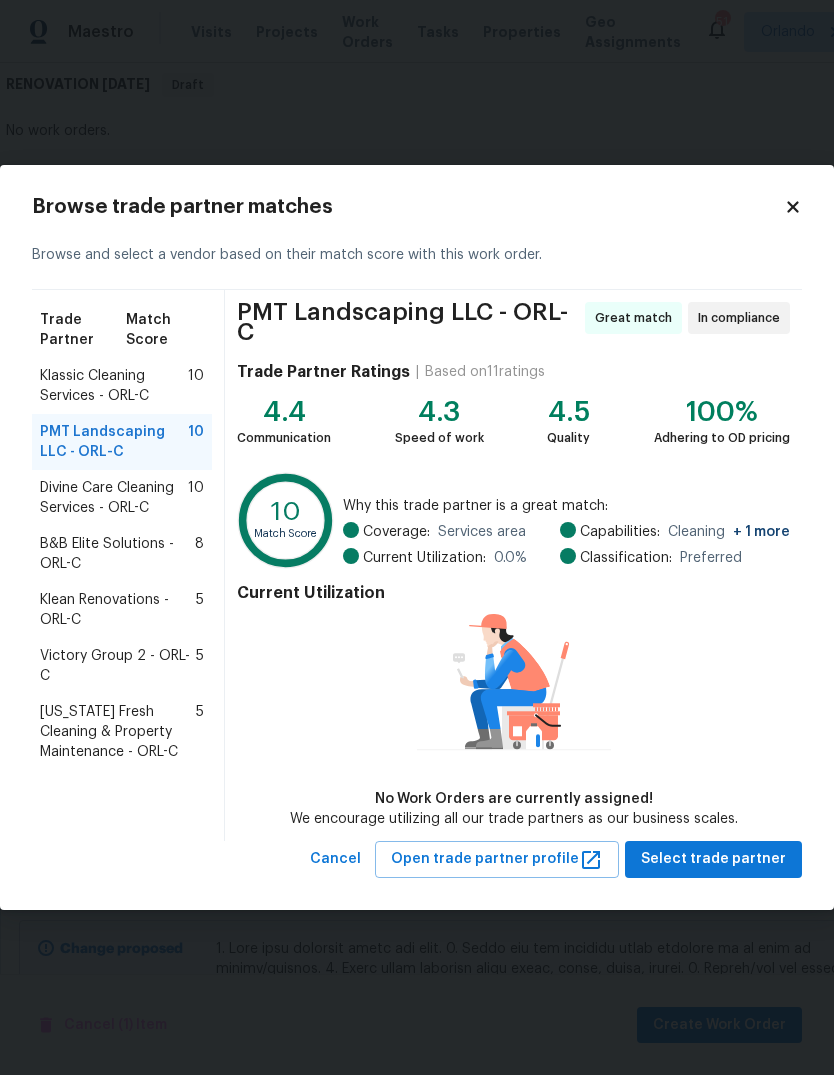 click on "Divine Care Cleaning Services - ORL-C" at bounding box center [114, 498] 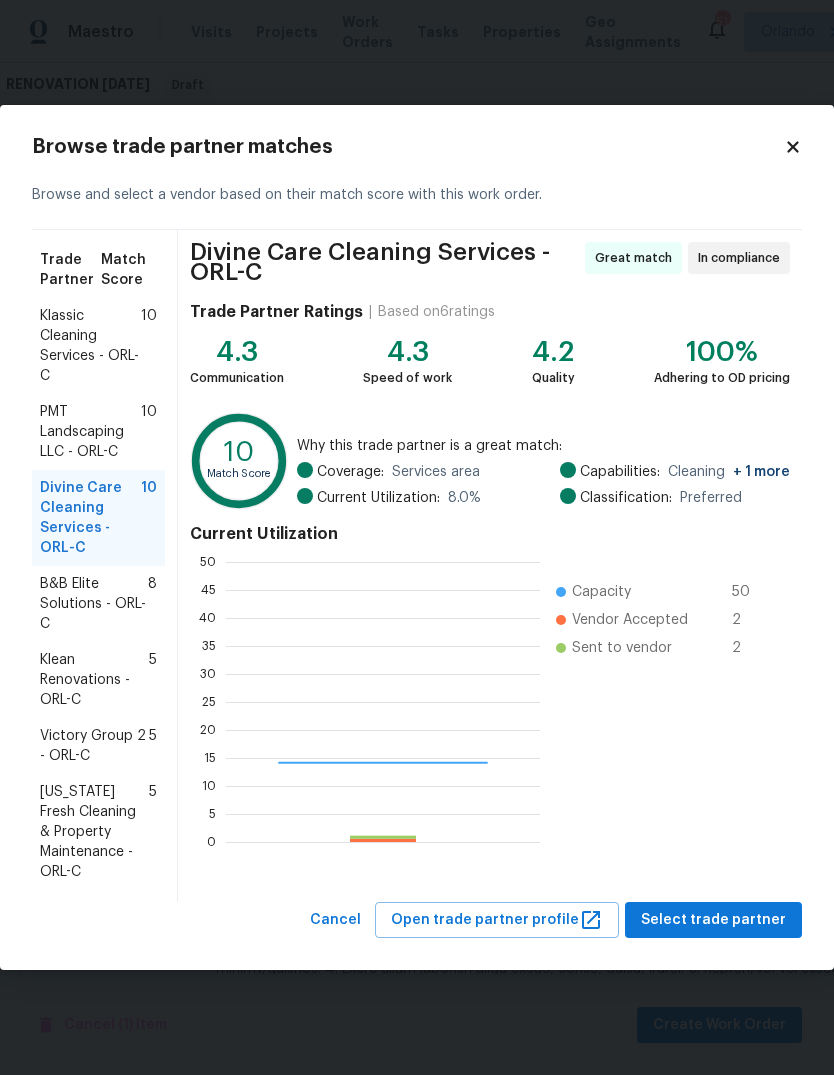 scroll, scrollTop: 2, scrollLeft: 2, axis: both 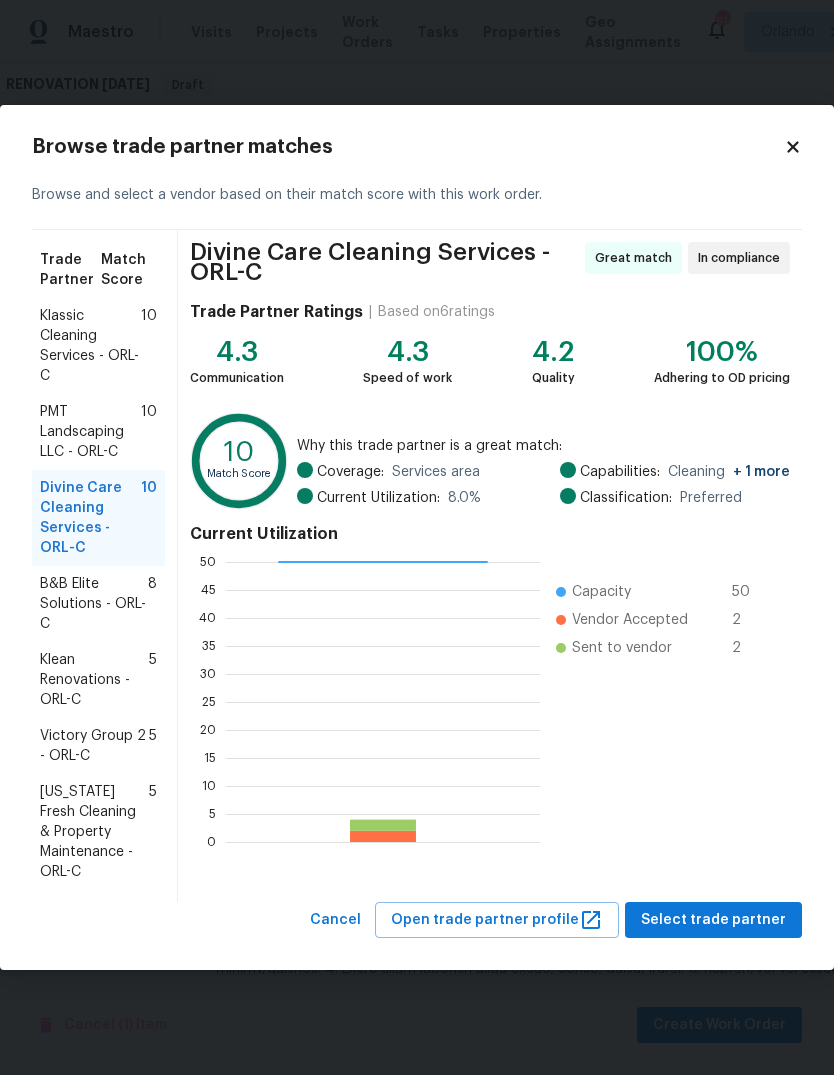 click on "B&B Elite Solutions - ORL-C" at bounding box center [94, 604] 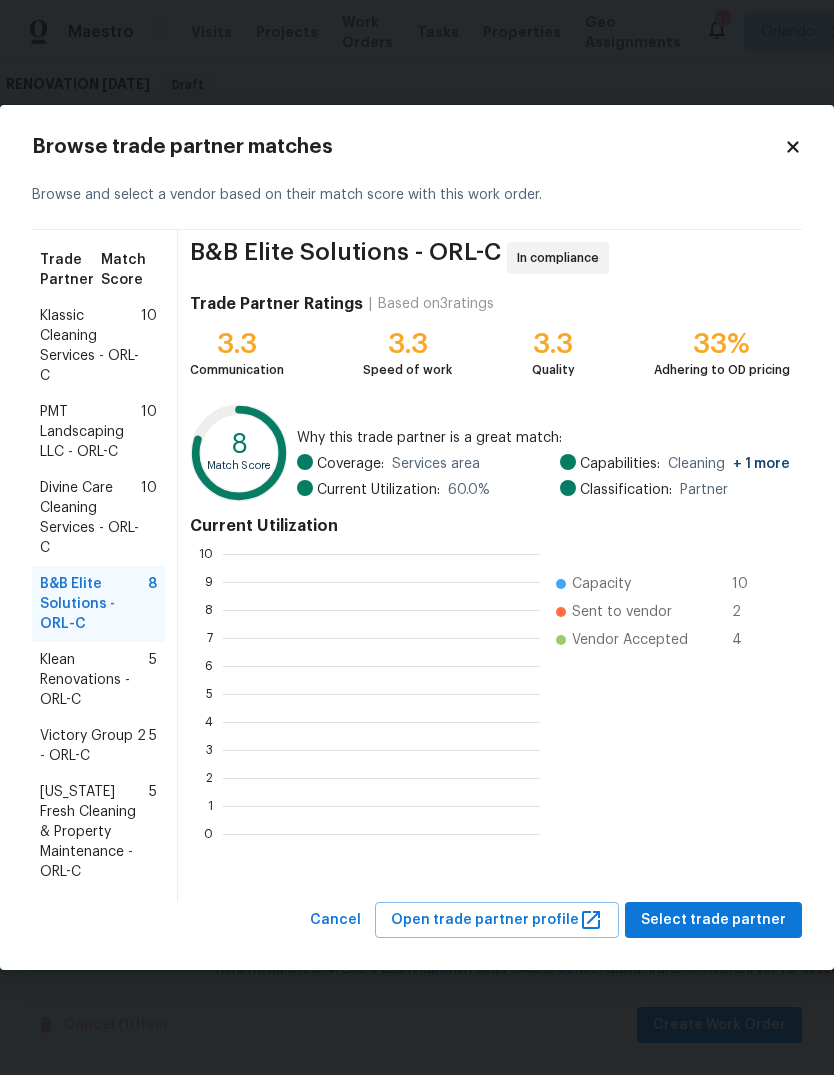 scroll, scrollTop: 280, scrollLeft: 317, axis: both 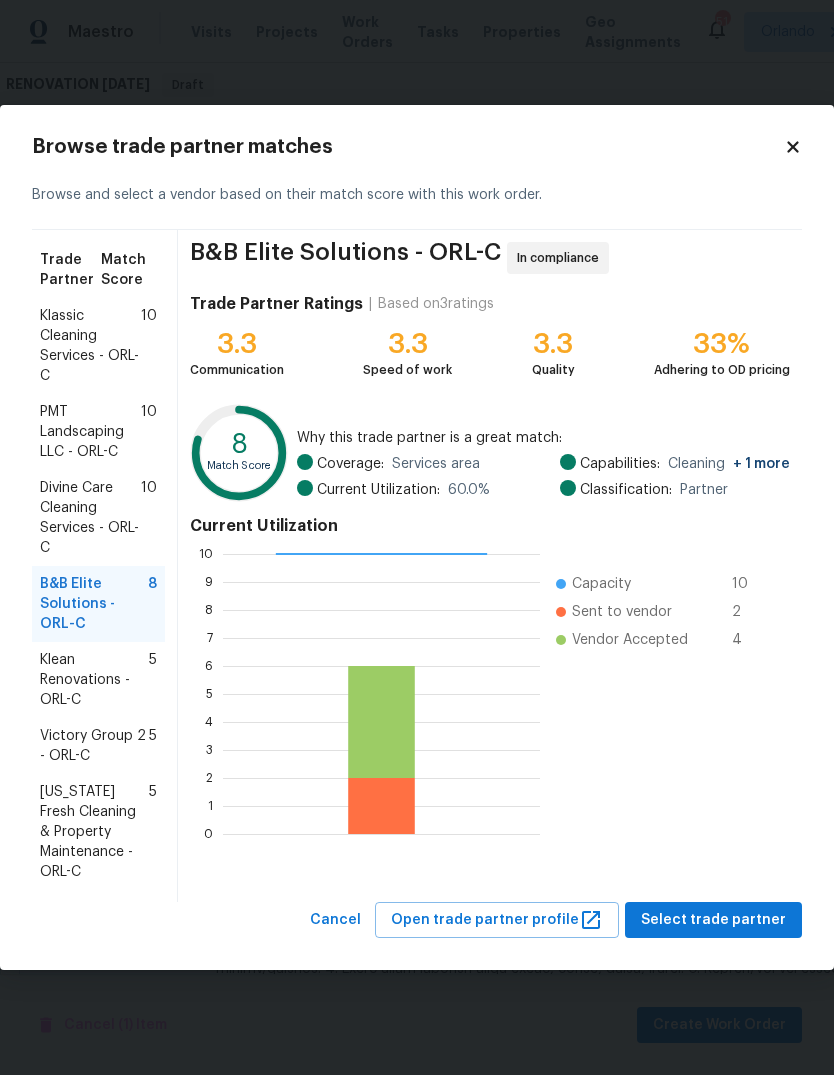click on "Divine Care Cleaning Services - ORL-C" at bounding box center [90, 518] 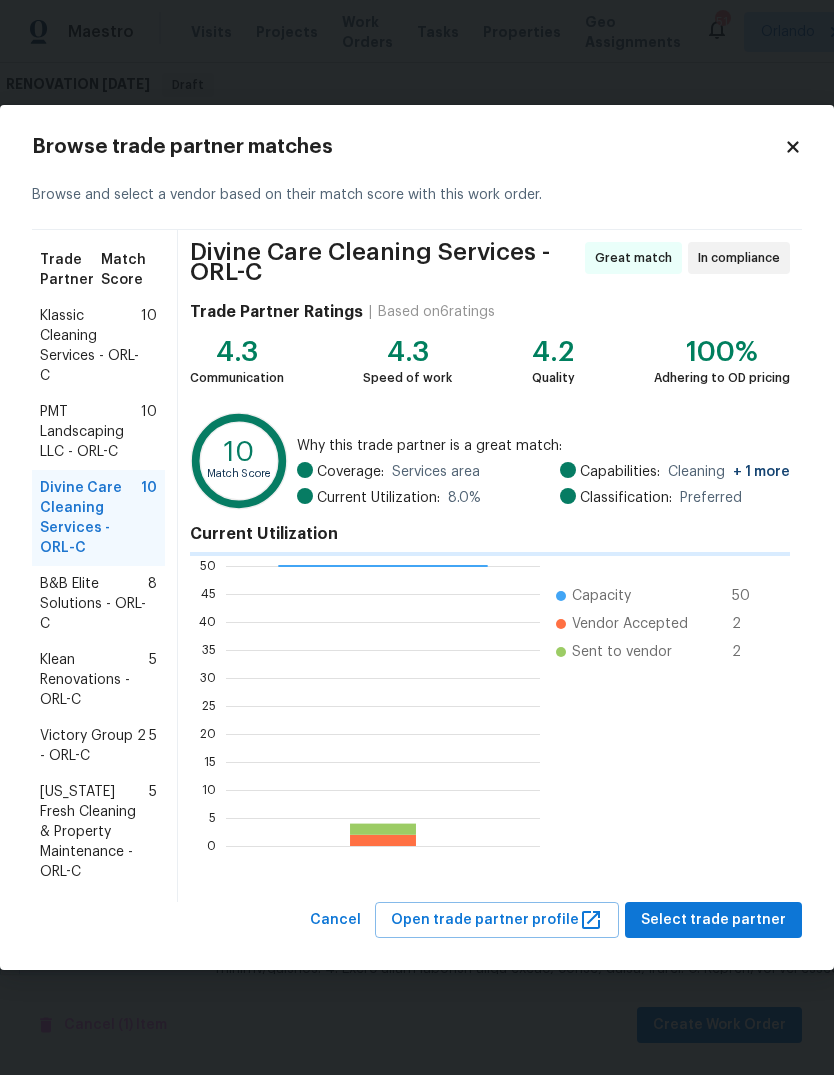 scroll, scrollTop: 280, scrollLeft: 314, axis: both 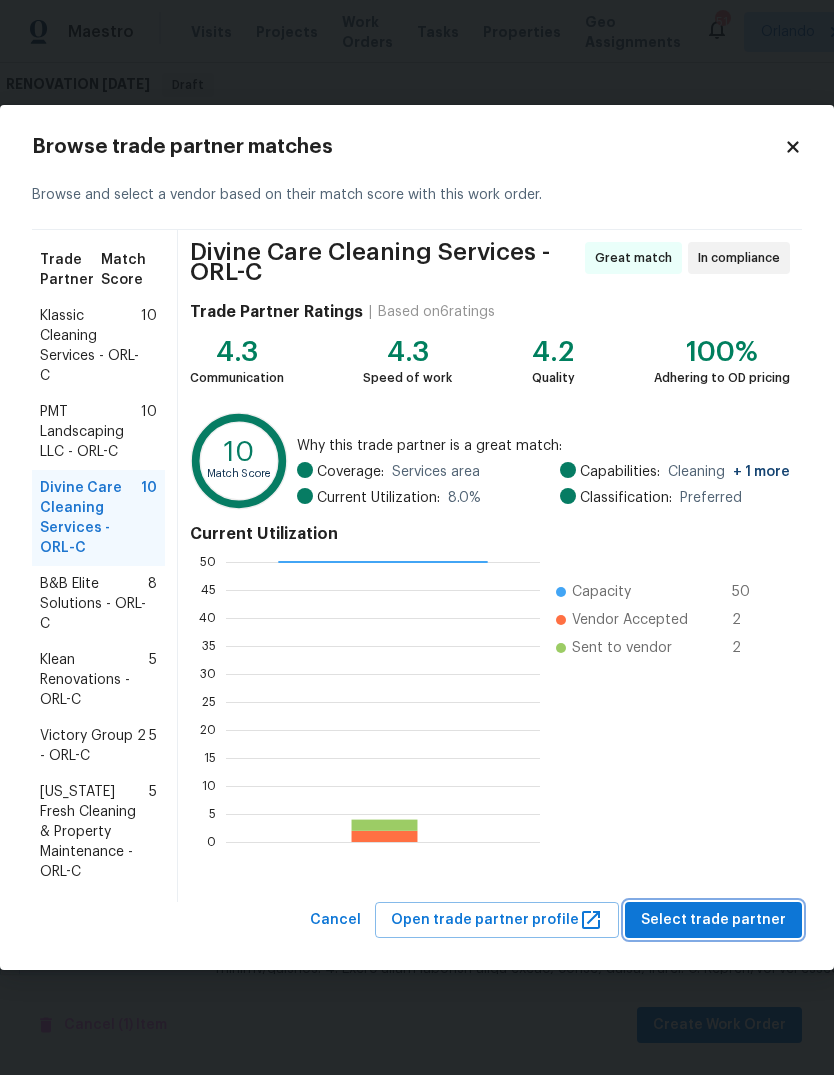 click on "Select trade partner" at bounding box center (713, 920) 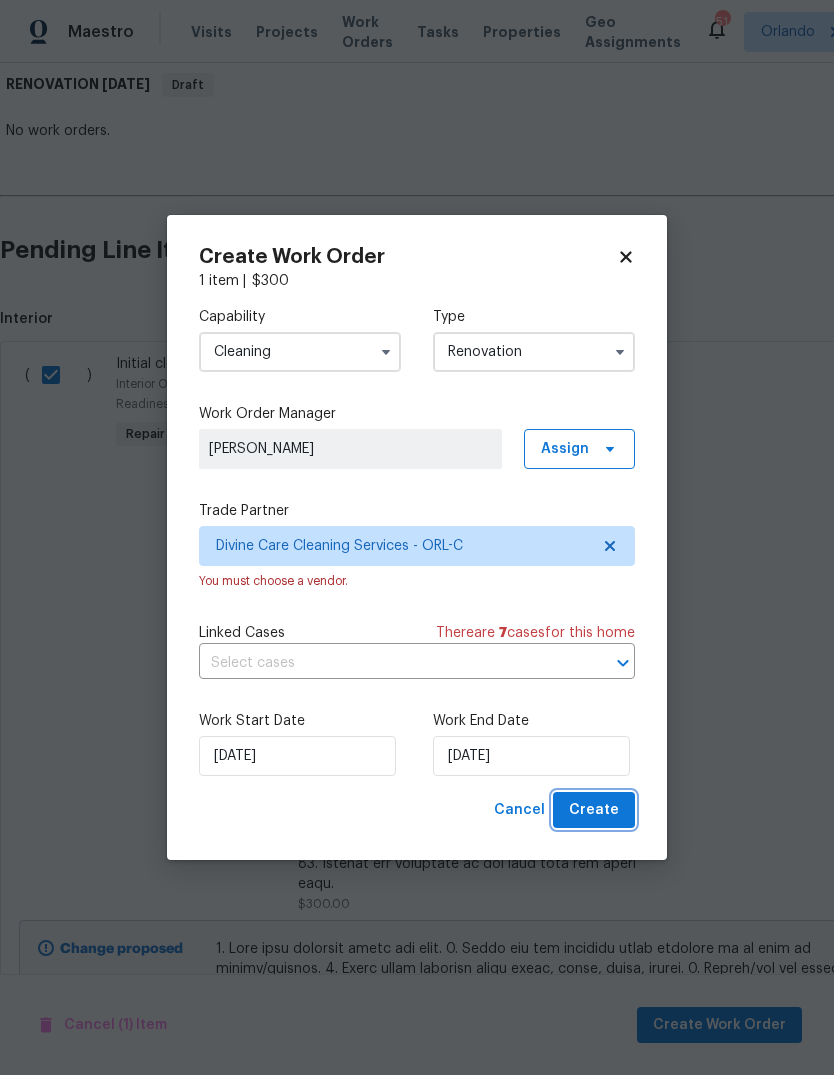 click on "Create" at bounding box center (594, 810) 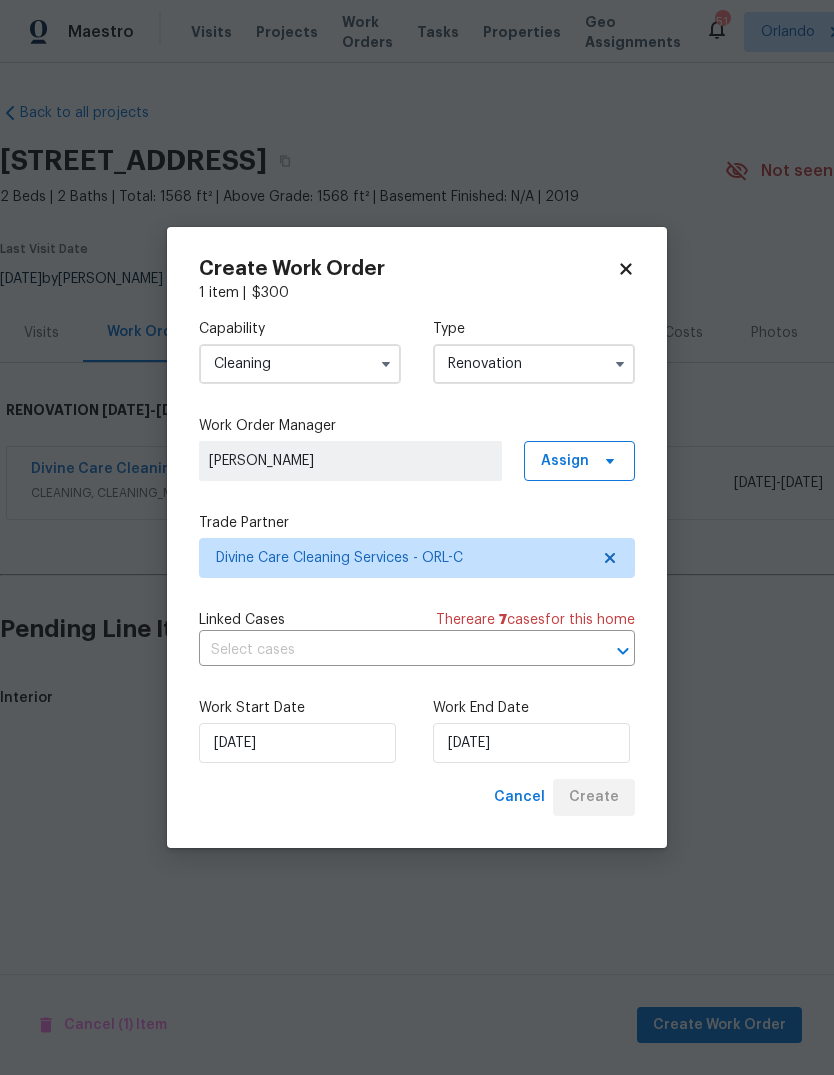 scroll, scrollTop: 0, scrollLeft: 0, axis: both 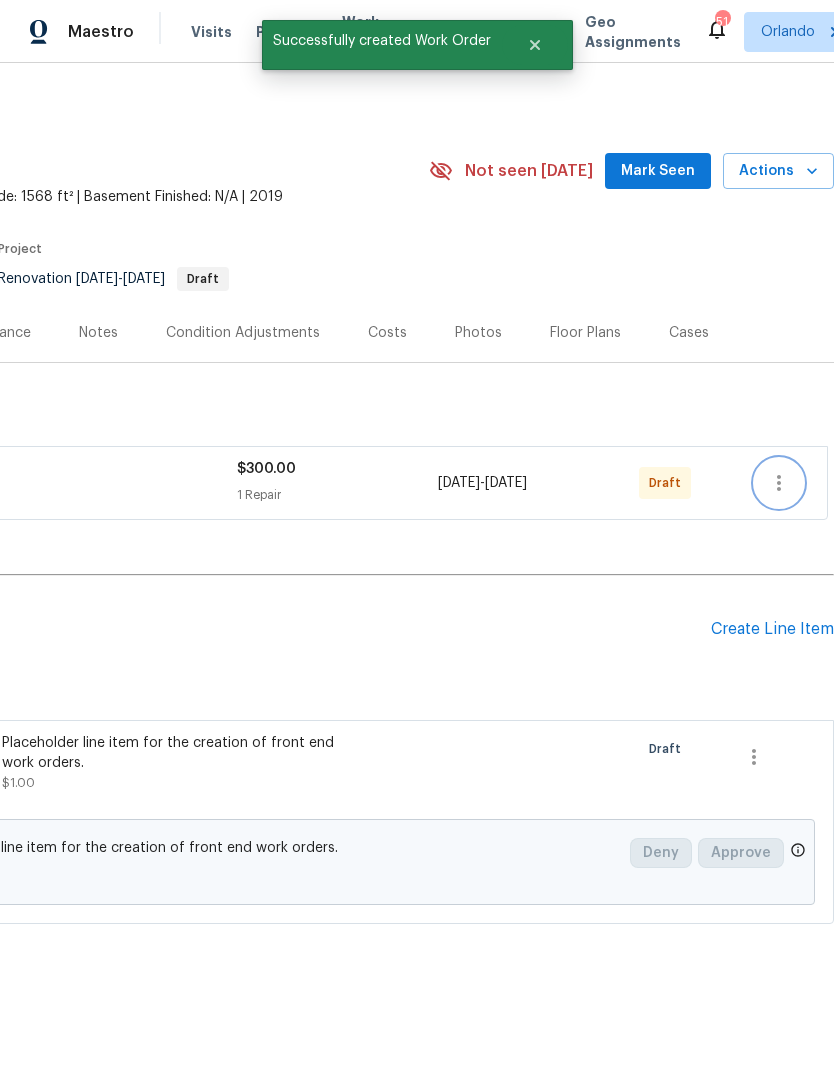 click at bounding box center (779, 483) 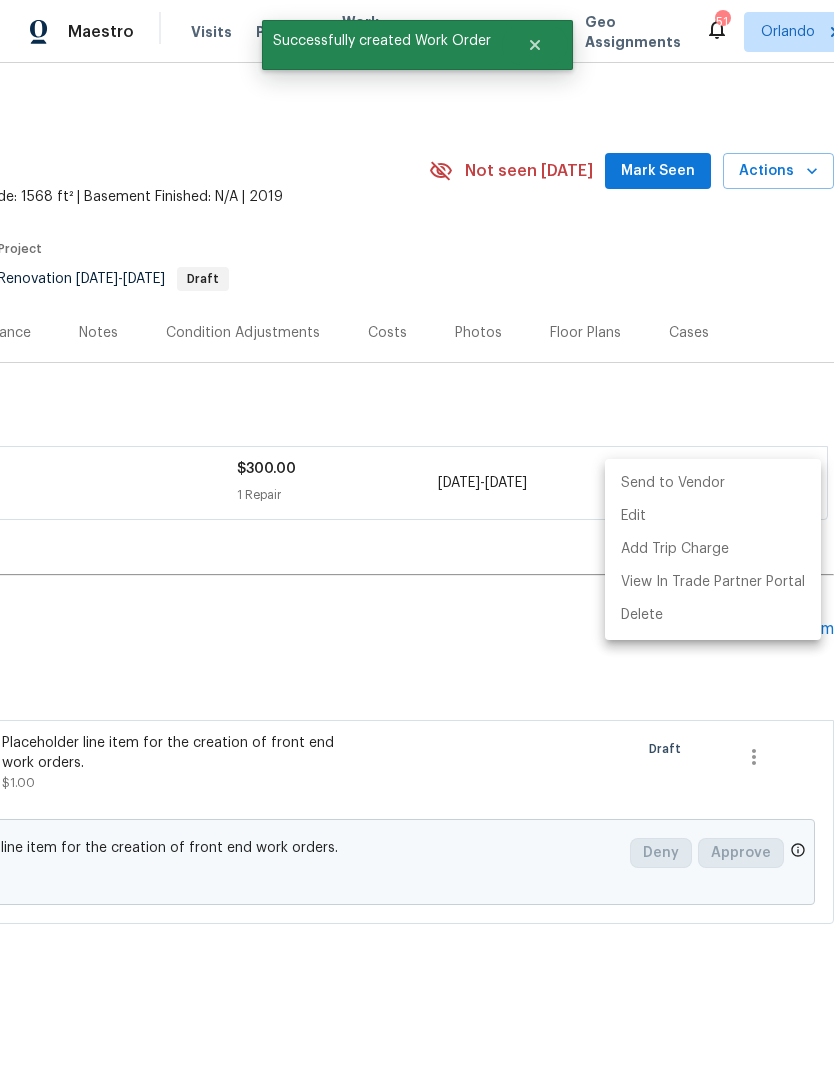 click on "Send to Vendor" at bounding box center (713, 483) 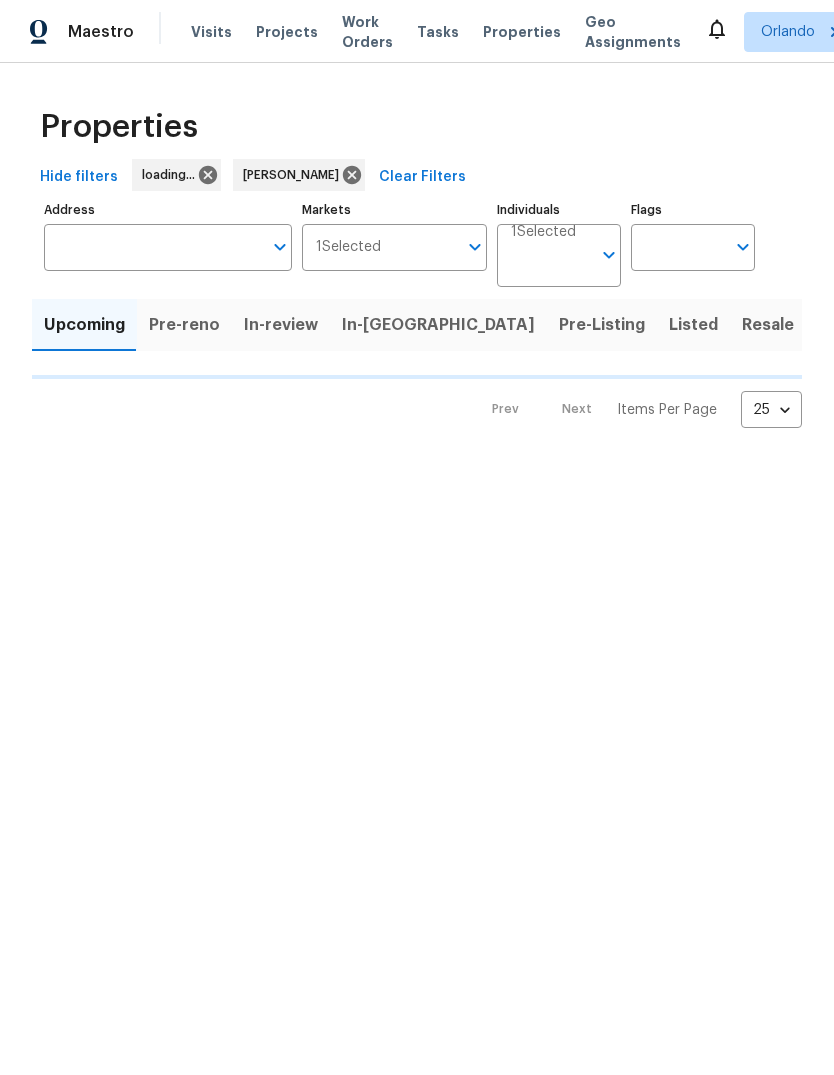 scroll, scrollTop: 0, scrollLeft: 0, axis: both 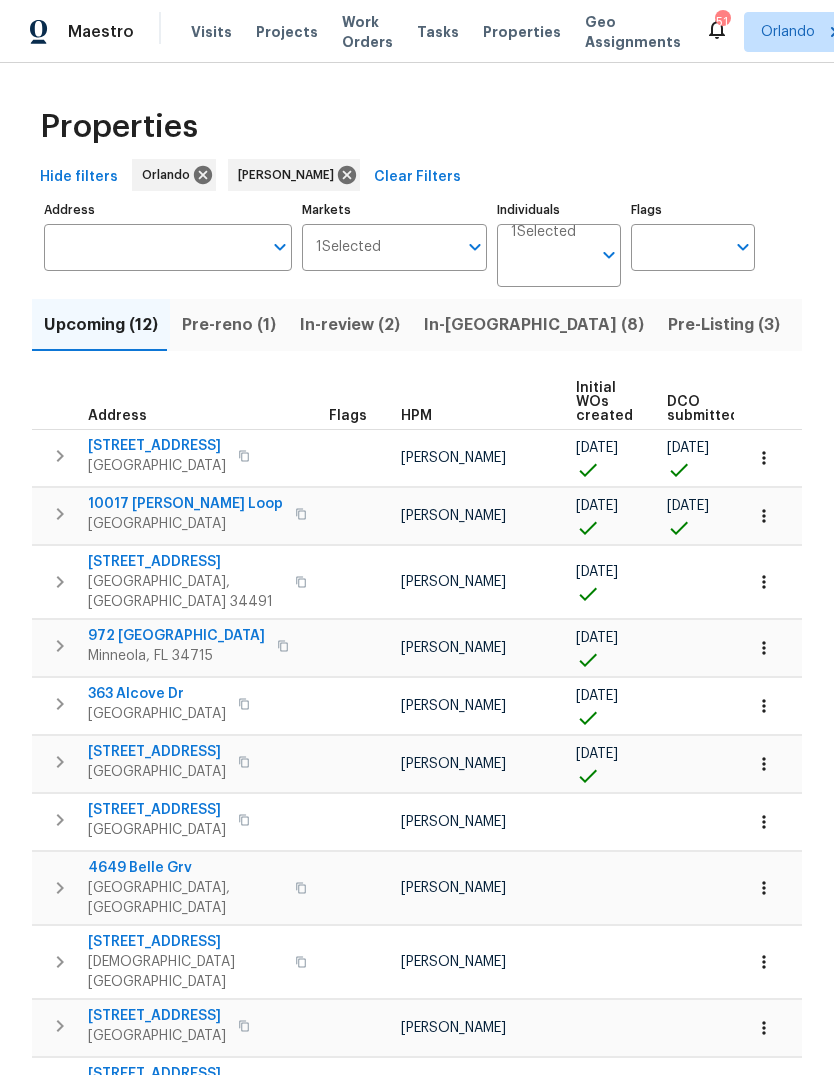 click on "Pre-reno (1)" at bounding box center [229, 325] 